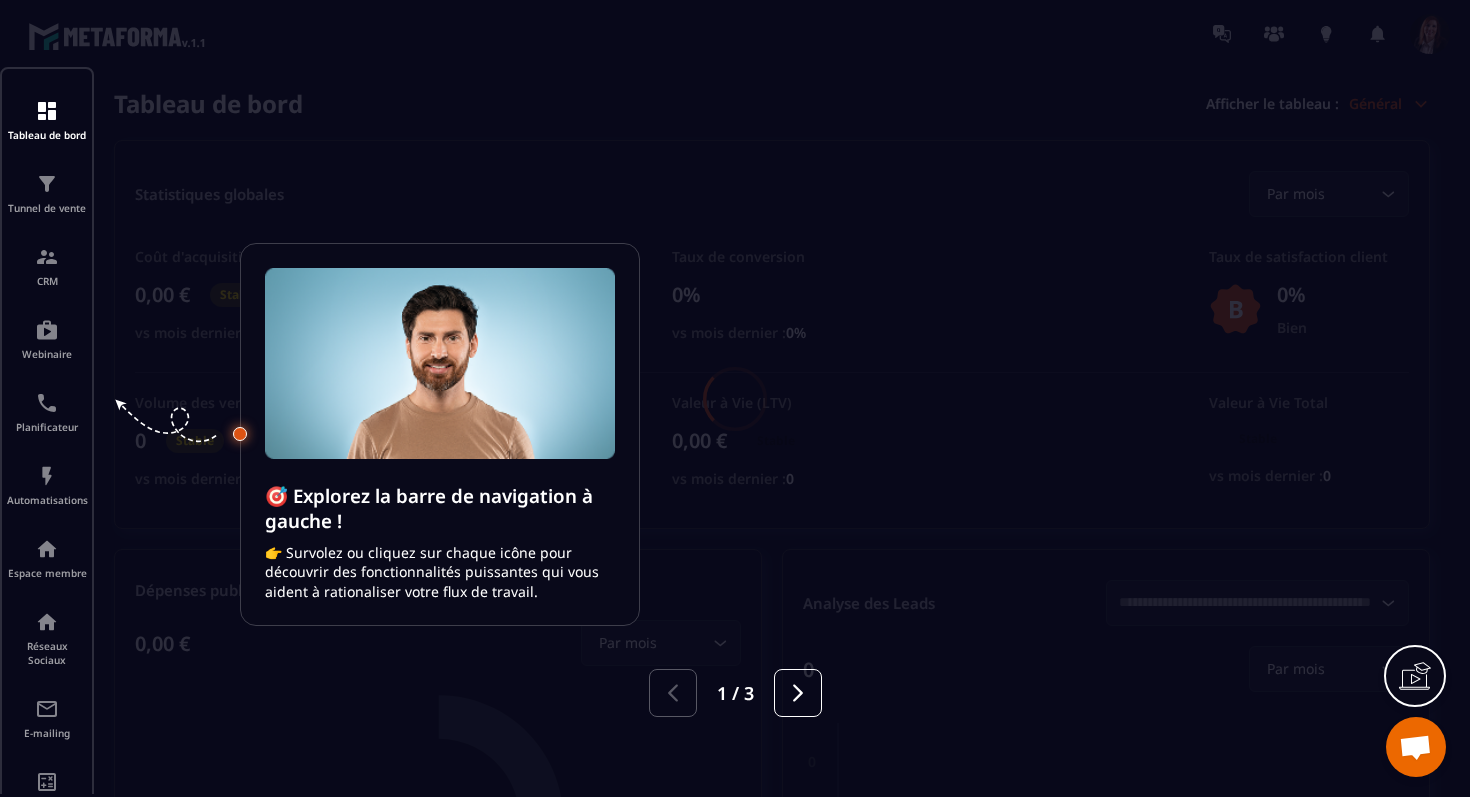 scroll, scrollTop: 0, scrollLeft: 0, axis: both 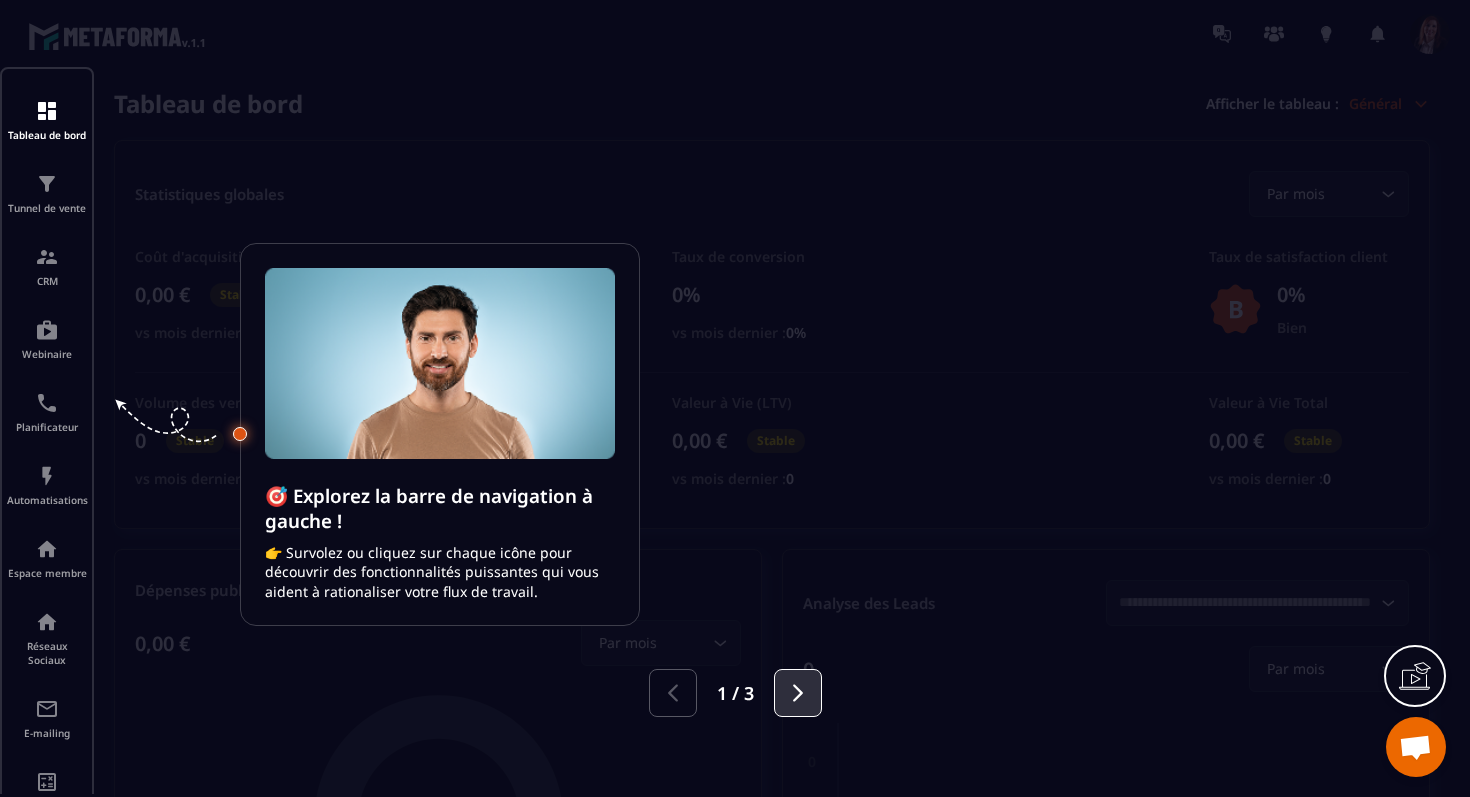click 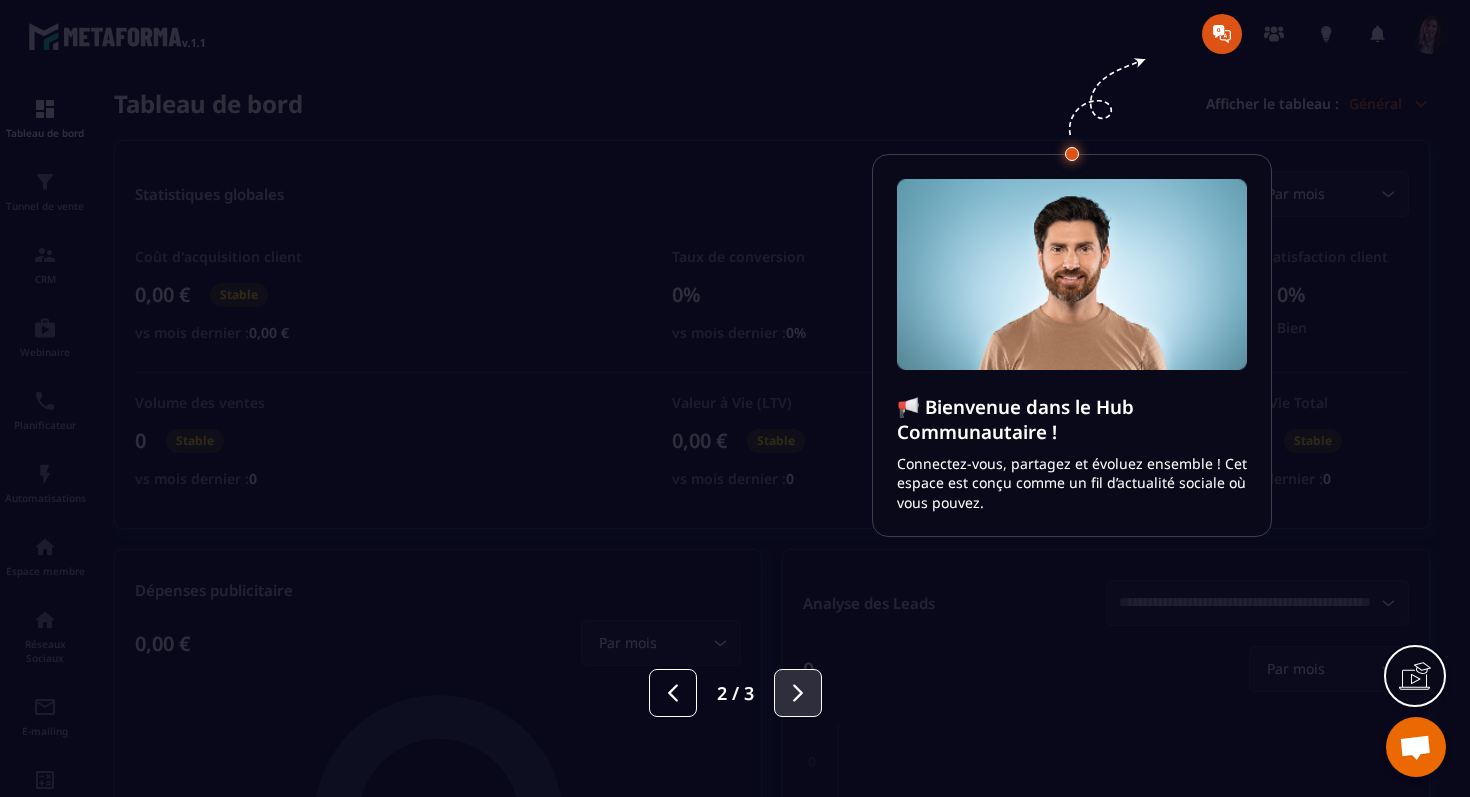click 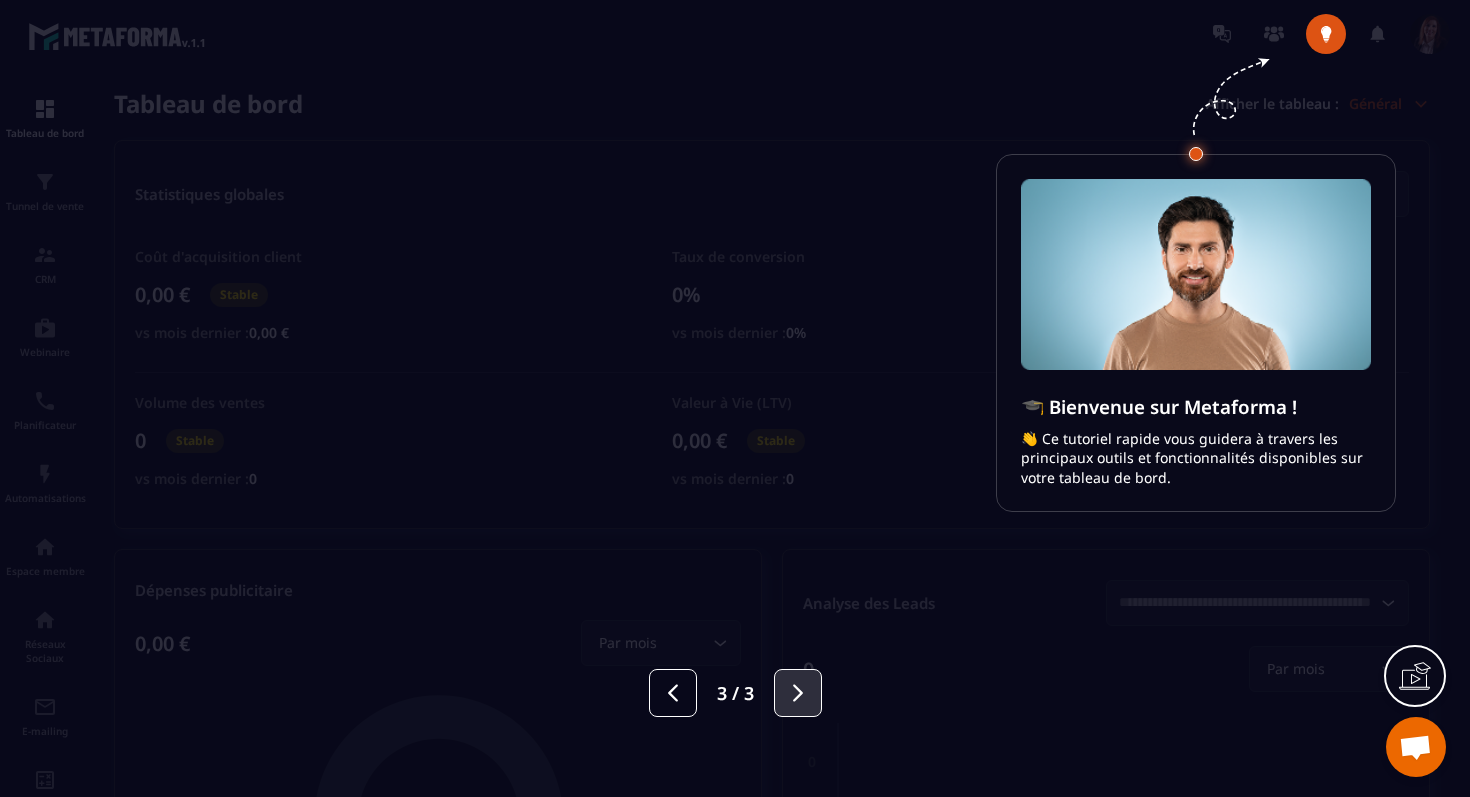click 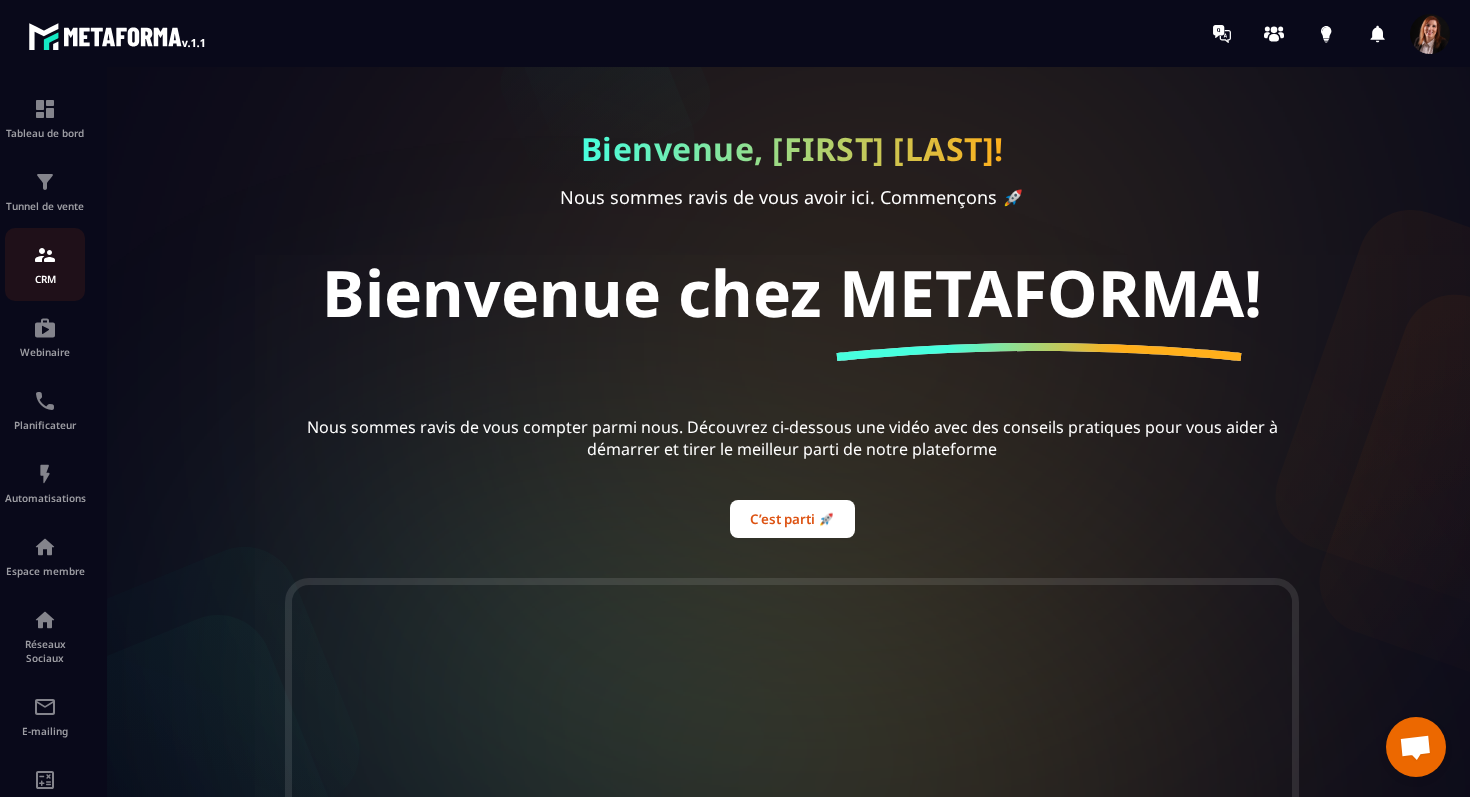 click at bounding box center [45, 255] 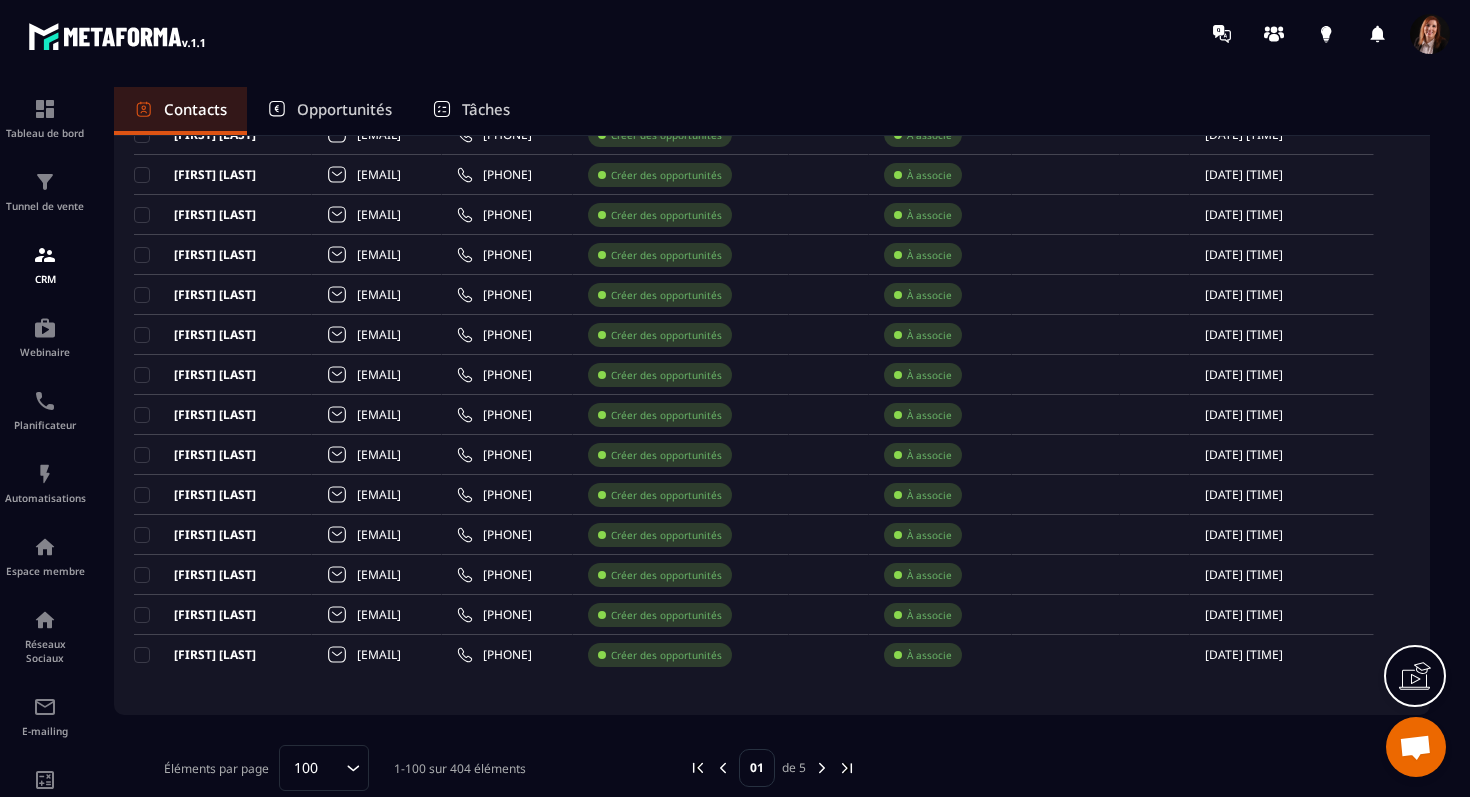 scroll, scrollTop: 3660, scrollLeft: 0, axis: vertical 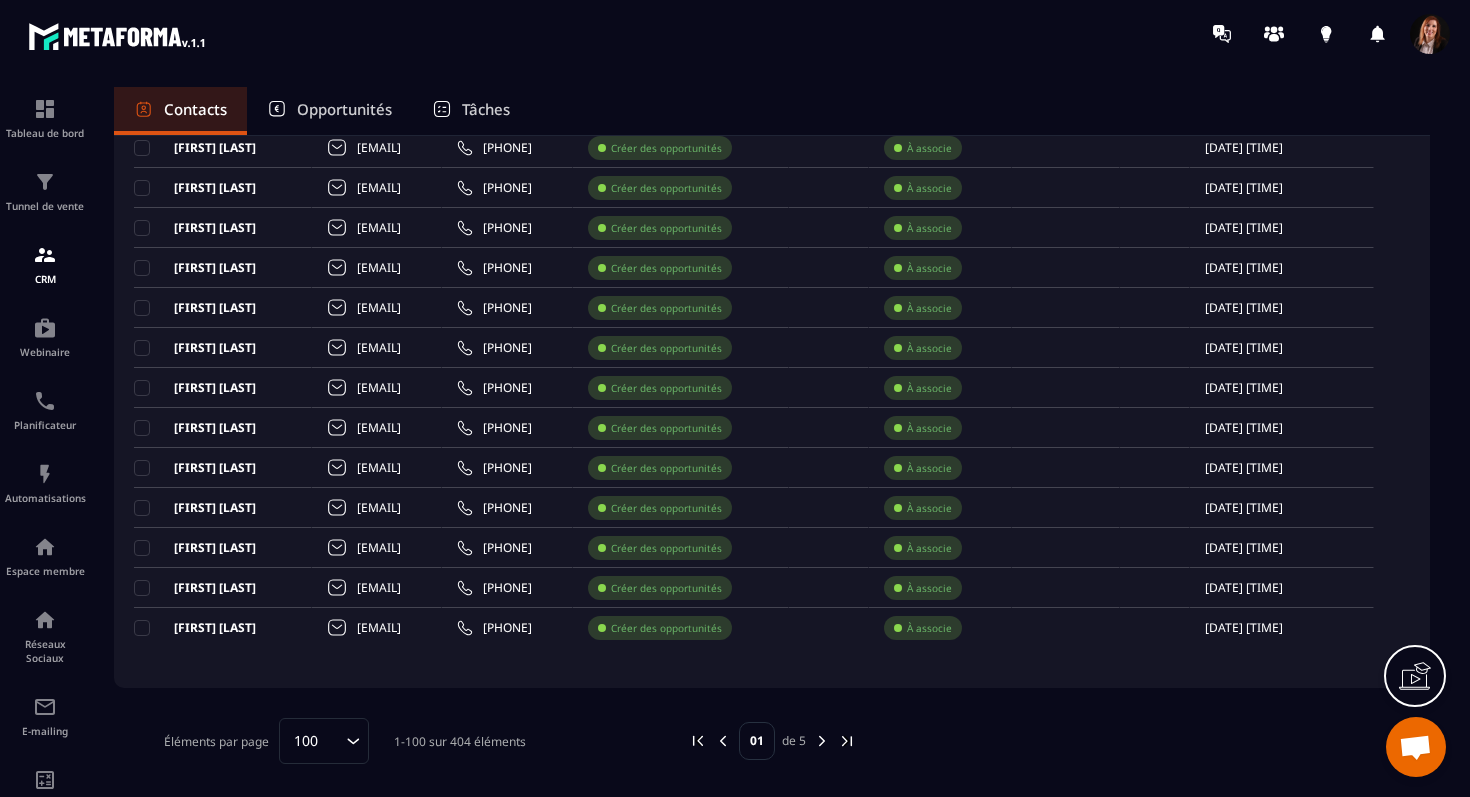 click 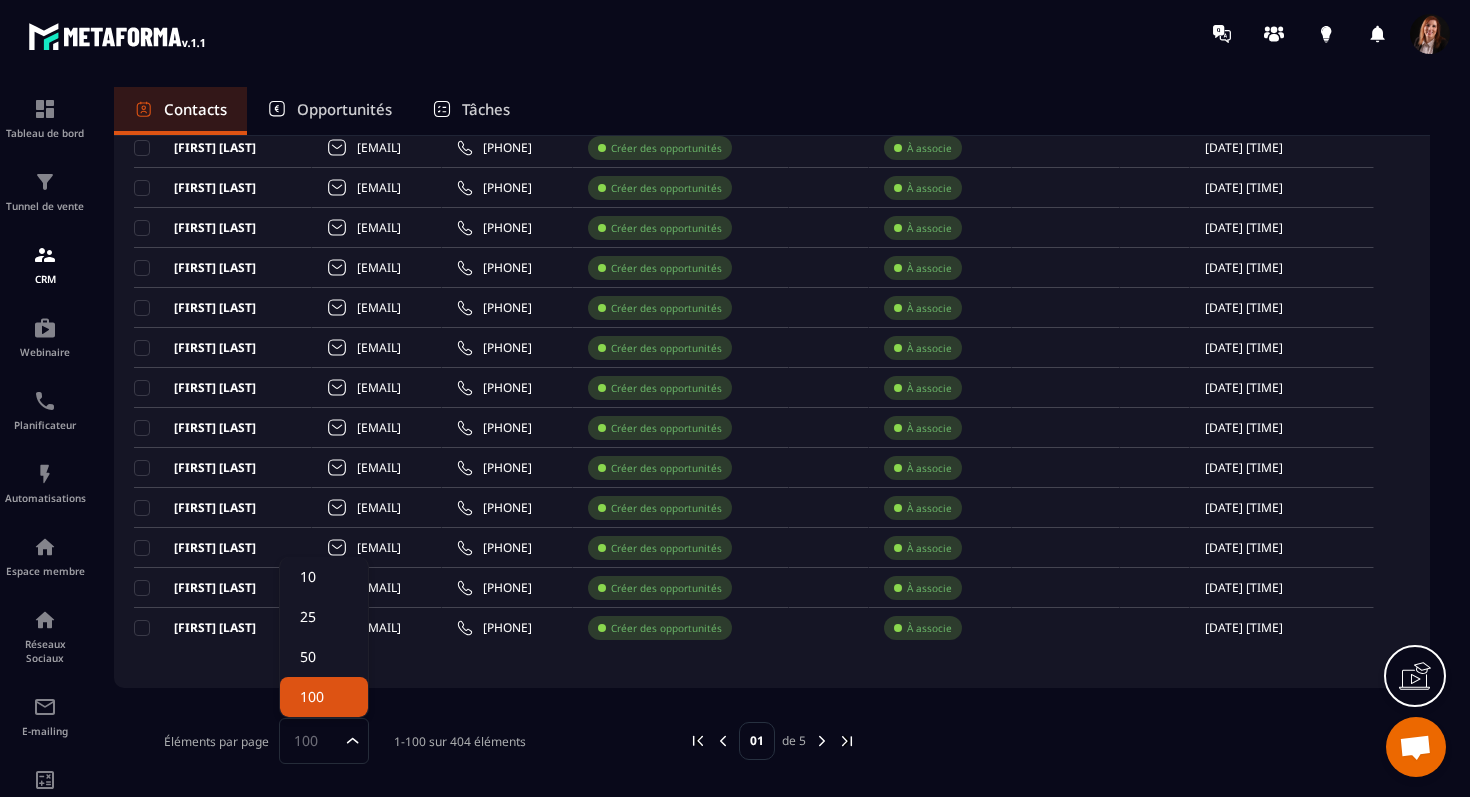 click on "100" 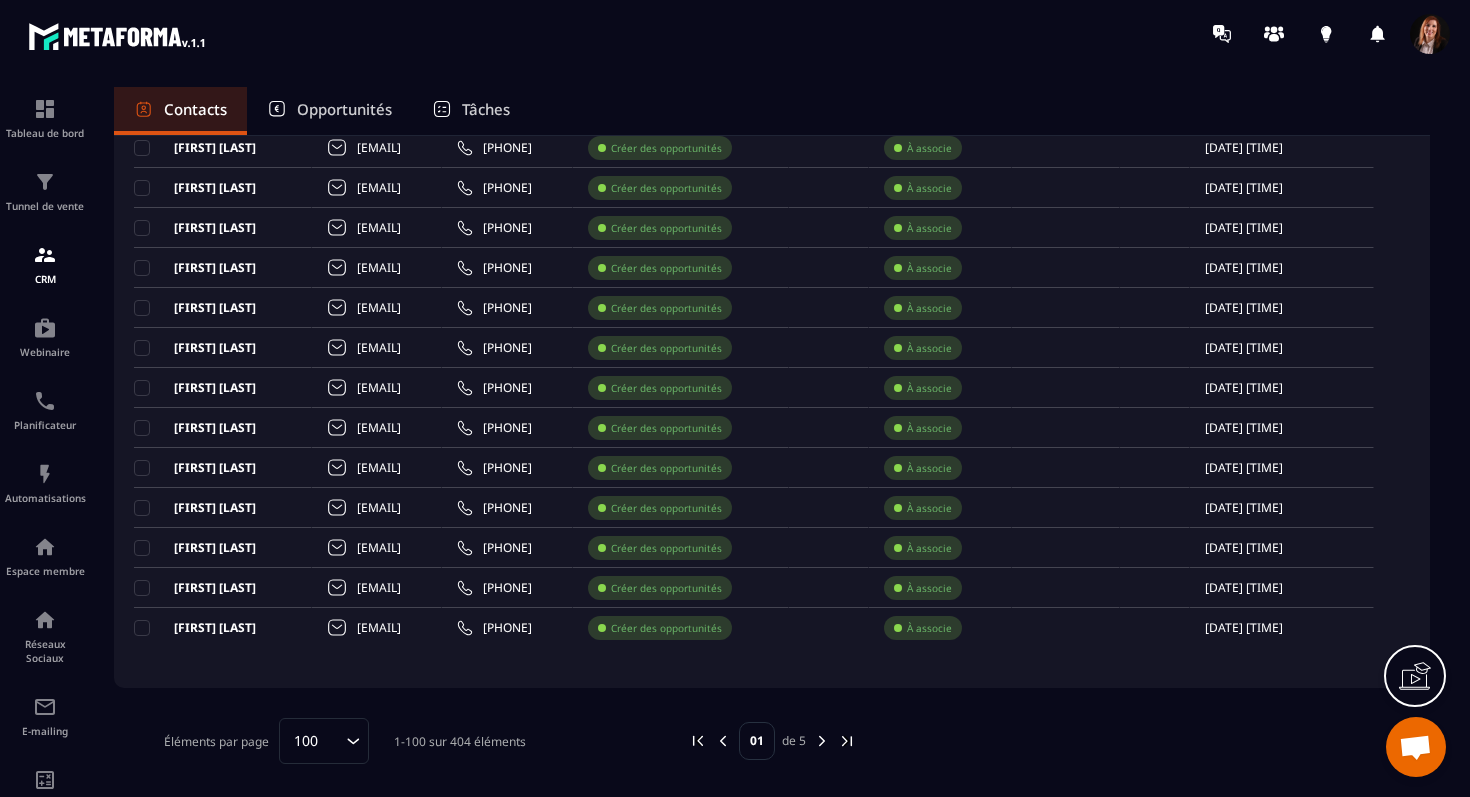 click at bounding box center [822, 741] 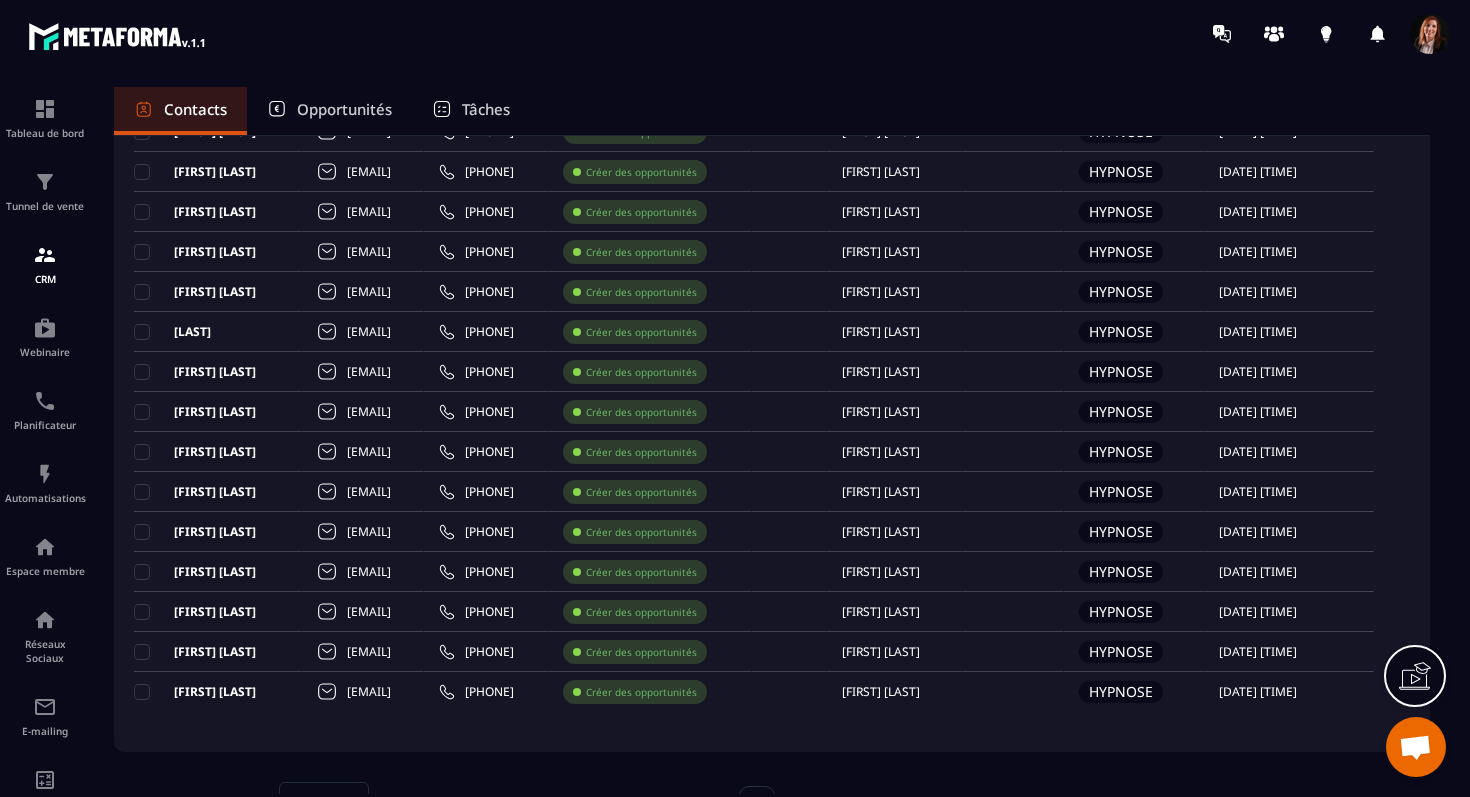 scroll, scrollTop: 3660, scrollLeft: 0, axis: vertical 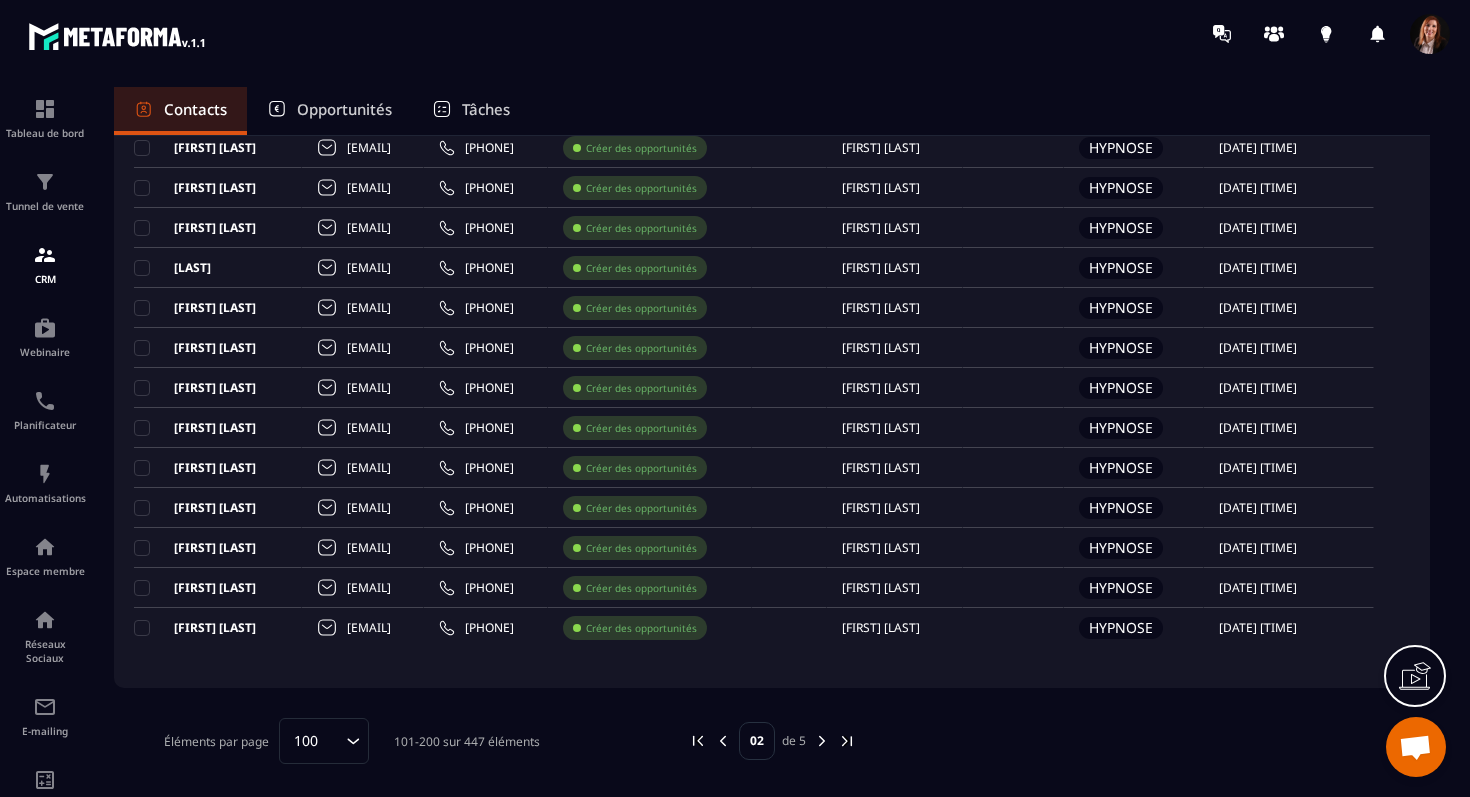 click at bounding box center [822, 741] 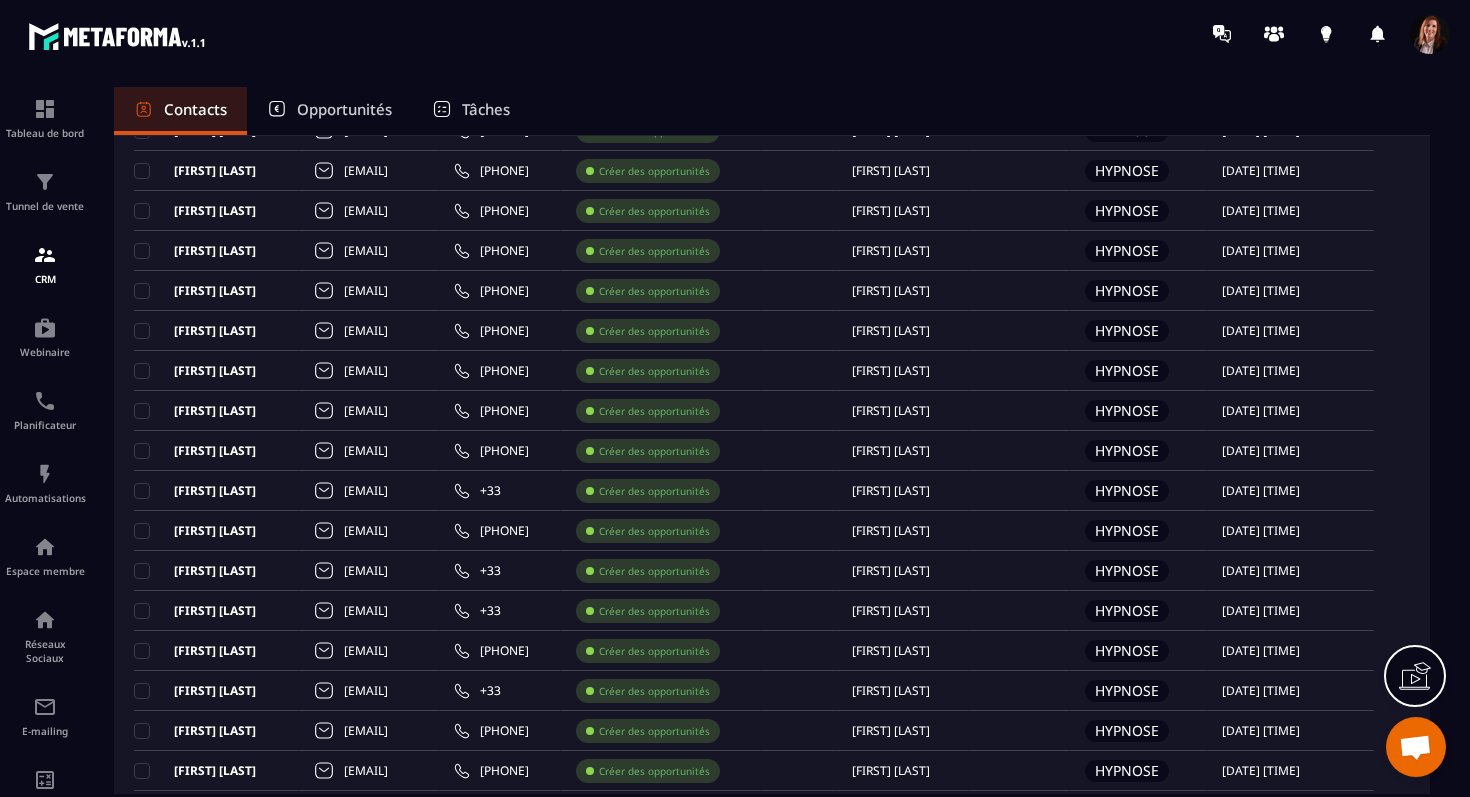 scroll, scrollTop: 3660, scrollLeft: 0, axis: vertical 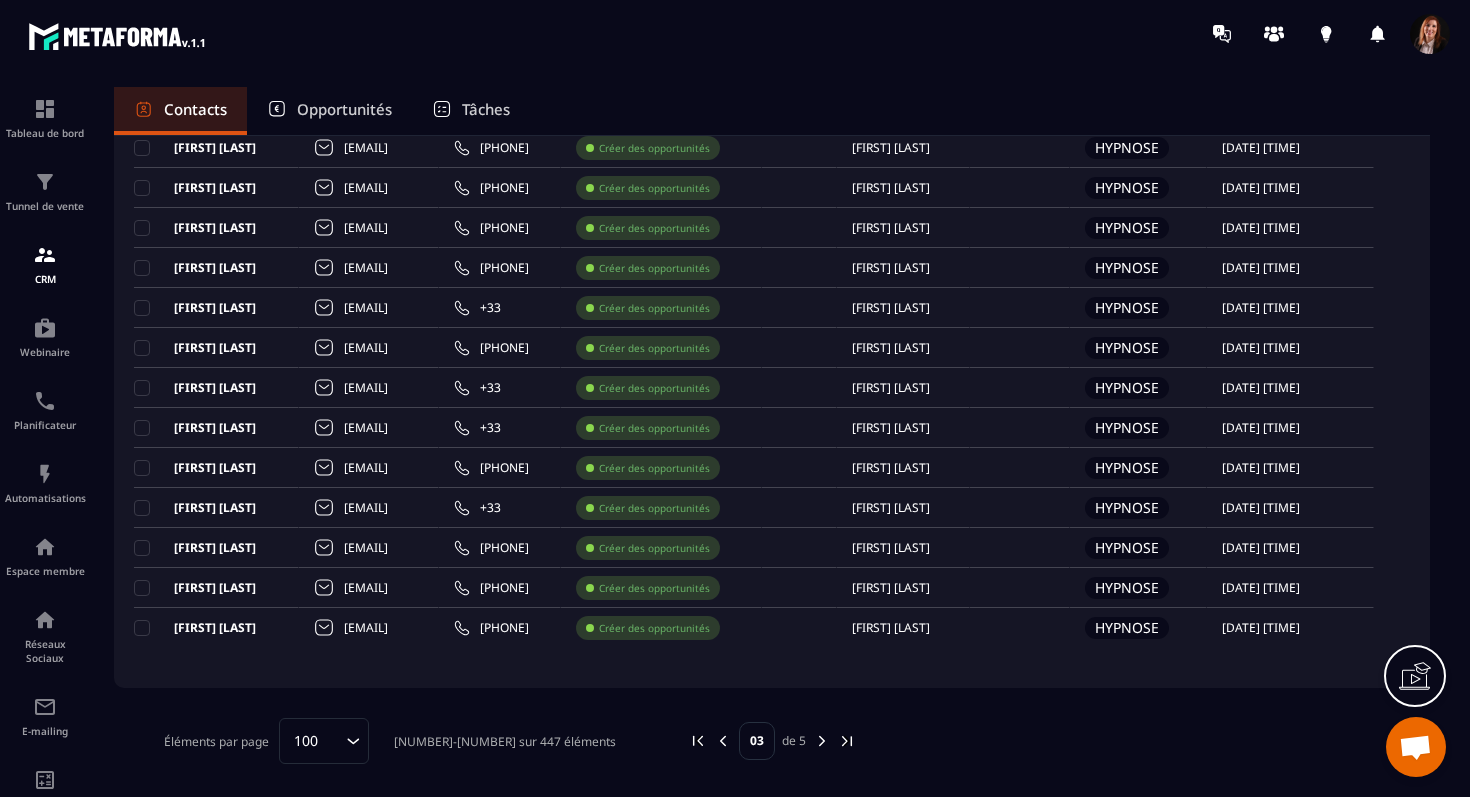 click on "03 de 5" at bounding box center [772, 741] 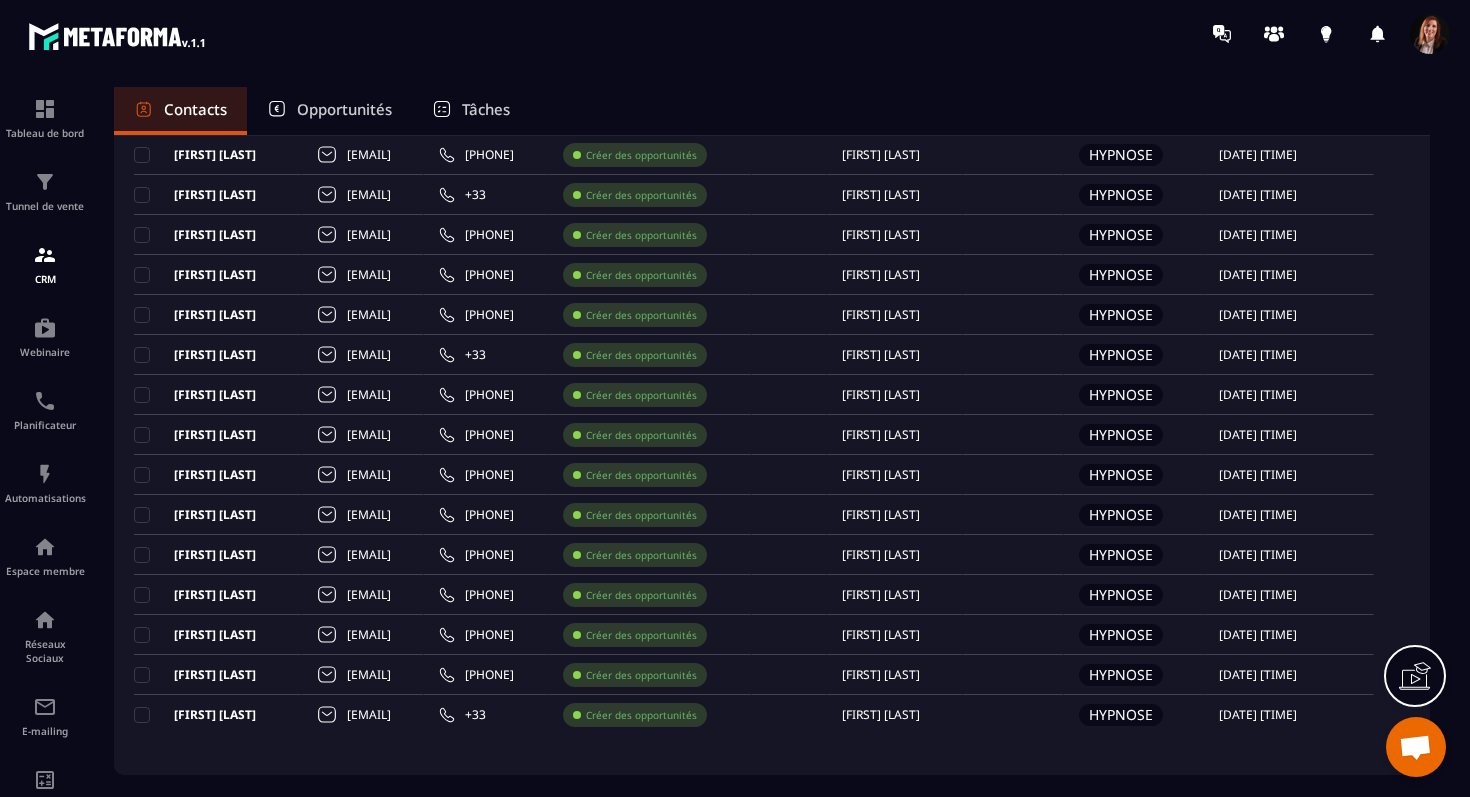 scroll, scrollTop: 3660, scrollLeft: 0, axis: vertical 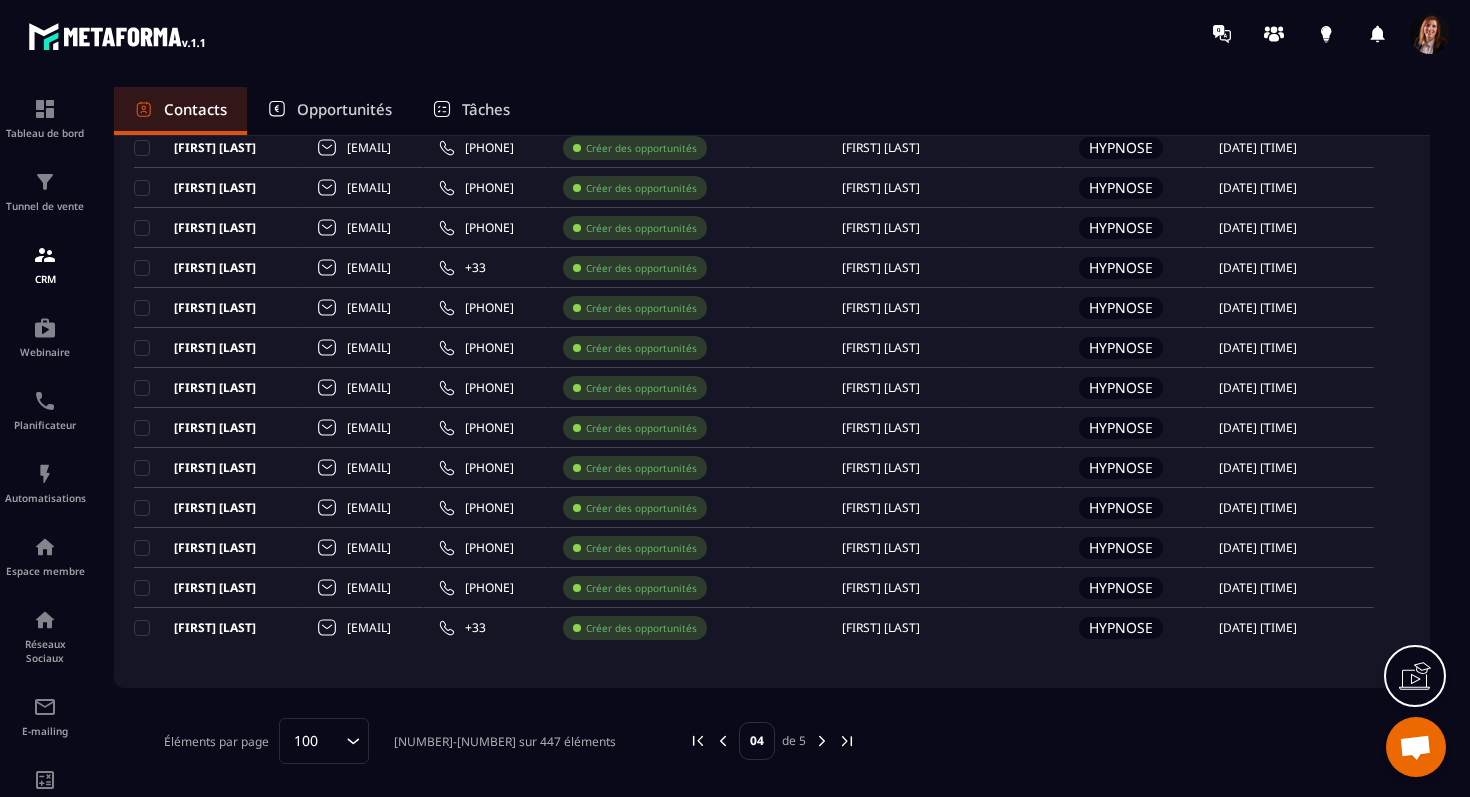 click at bounding box center (822, 741) 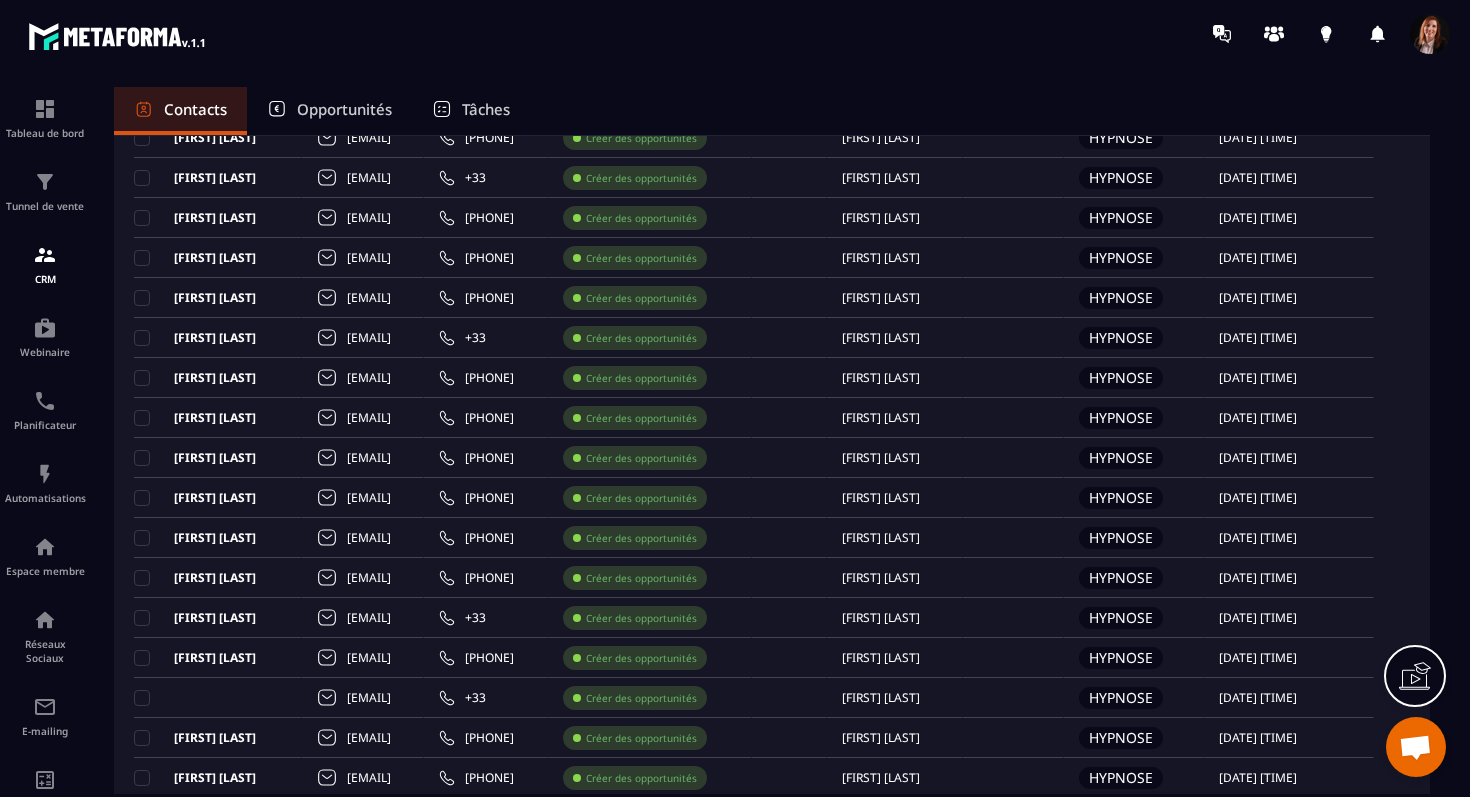 scroll, scrollTop: 1540, scrollLeft: 0, axis: vertical 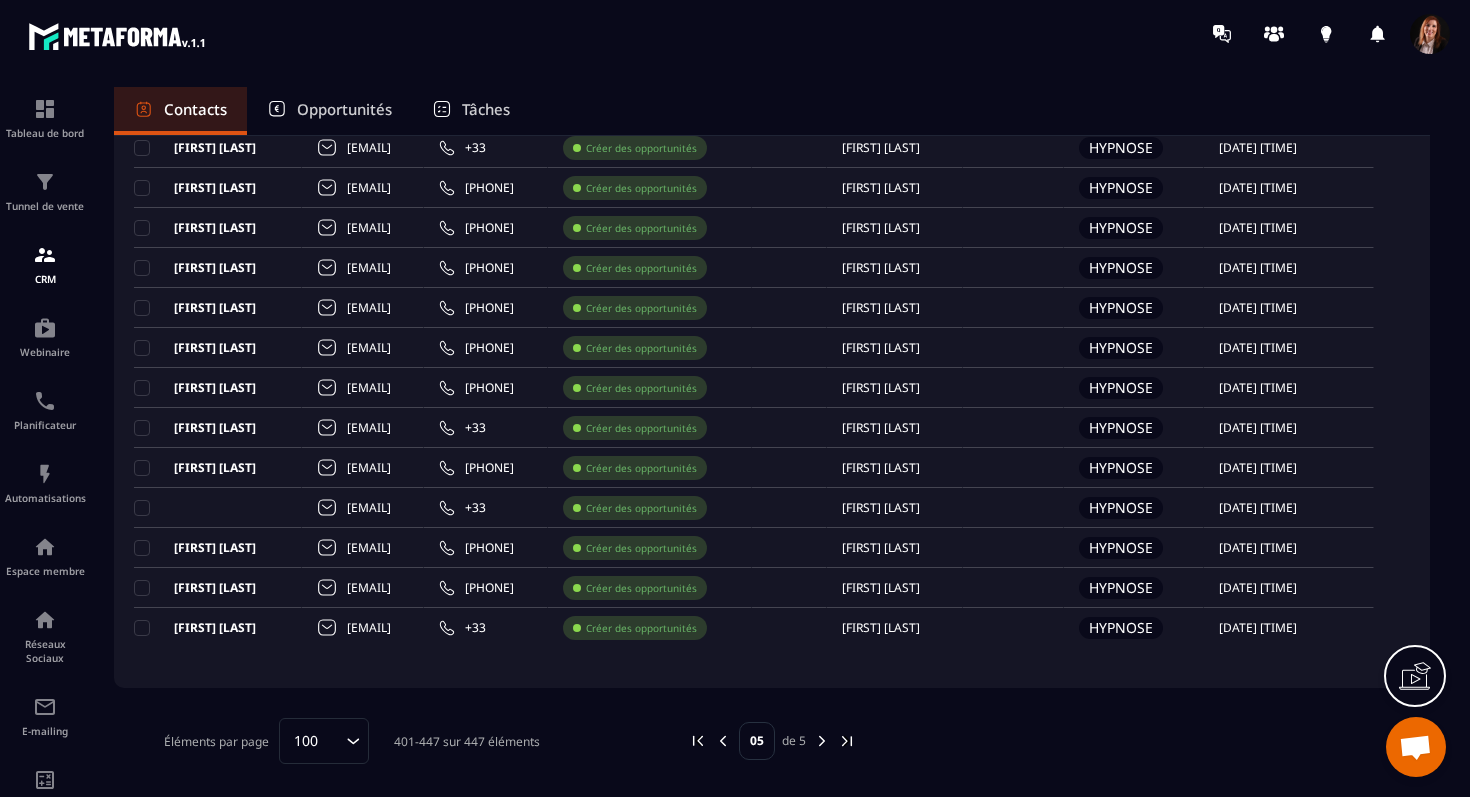 click at bounding box center (822, 741) 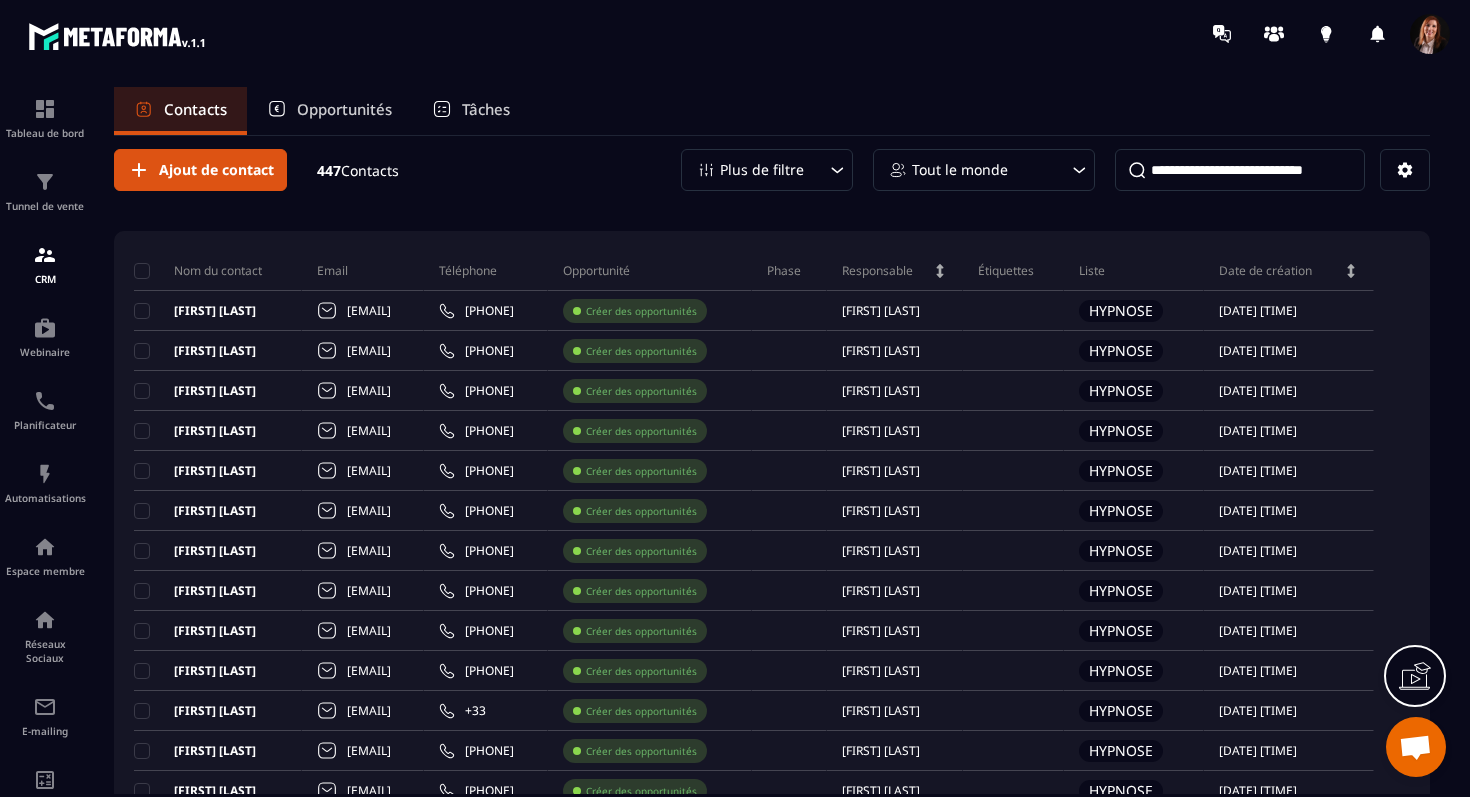 scroll, scrollTop: 0, scrollLeft: 0, axis: both 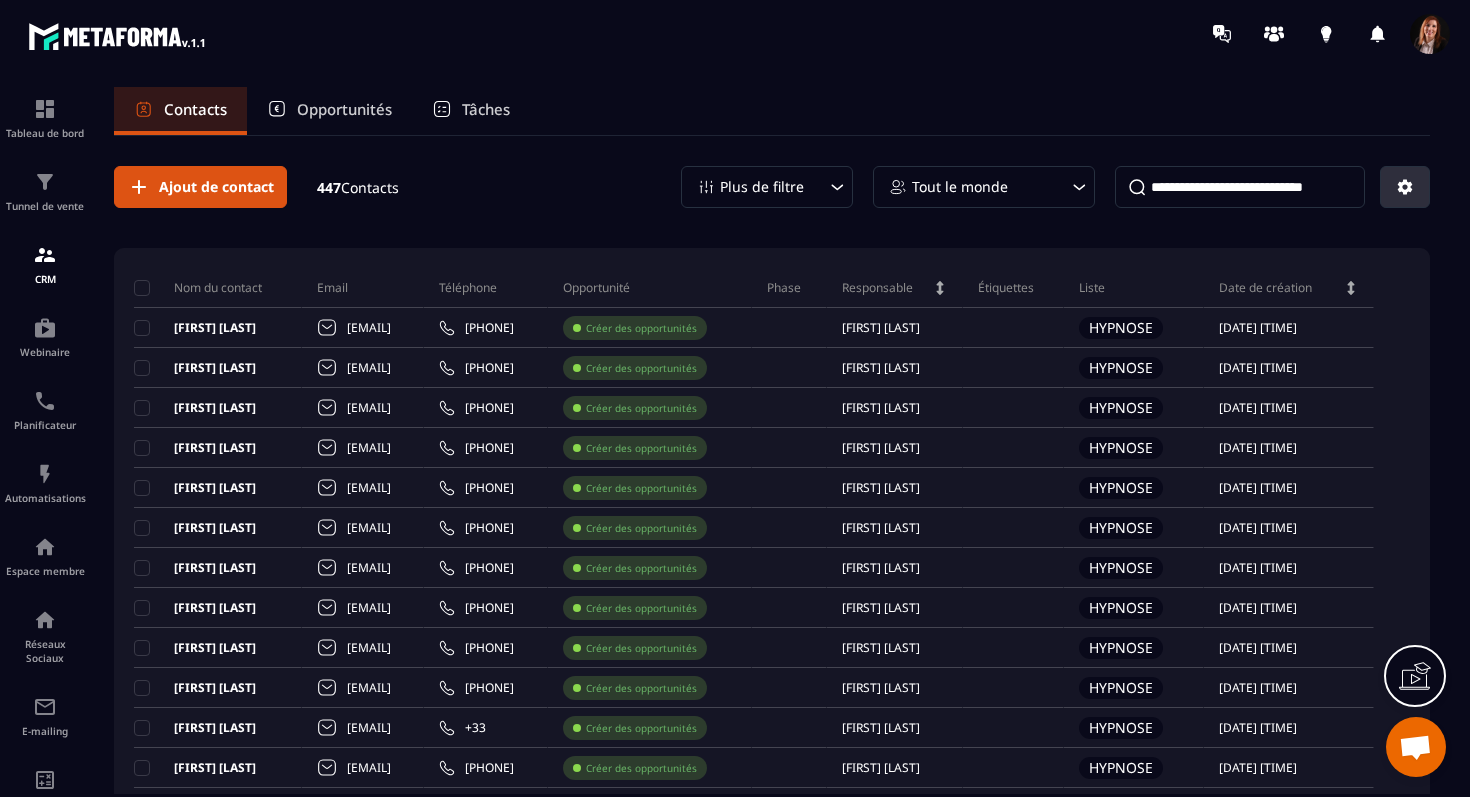 click 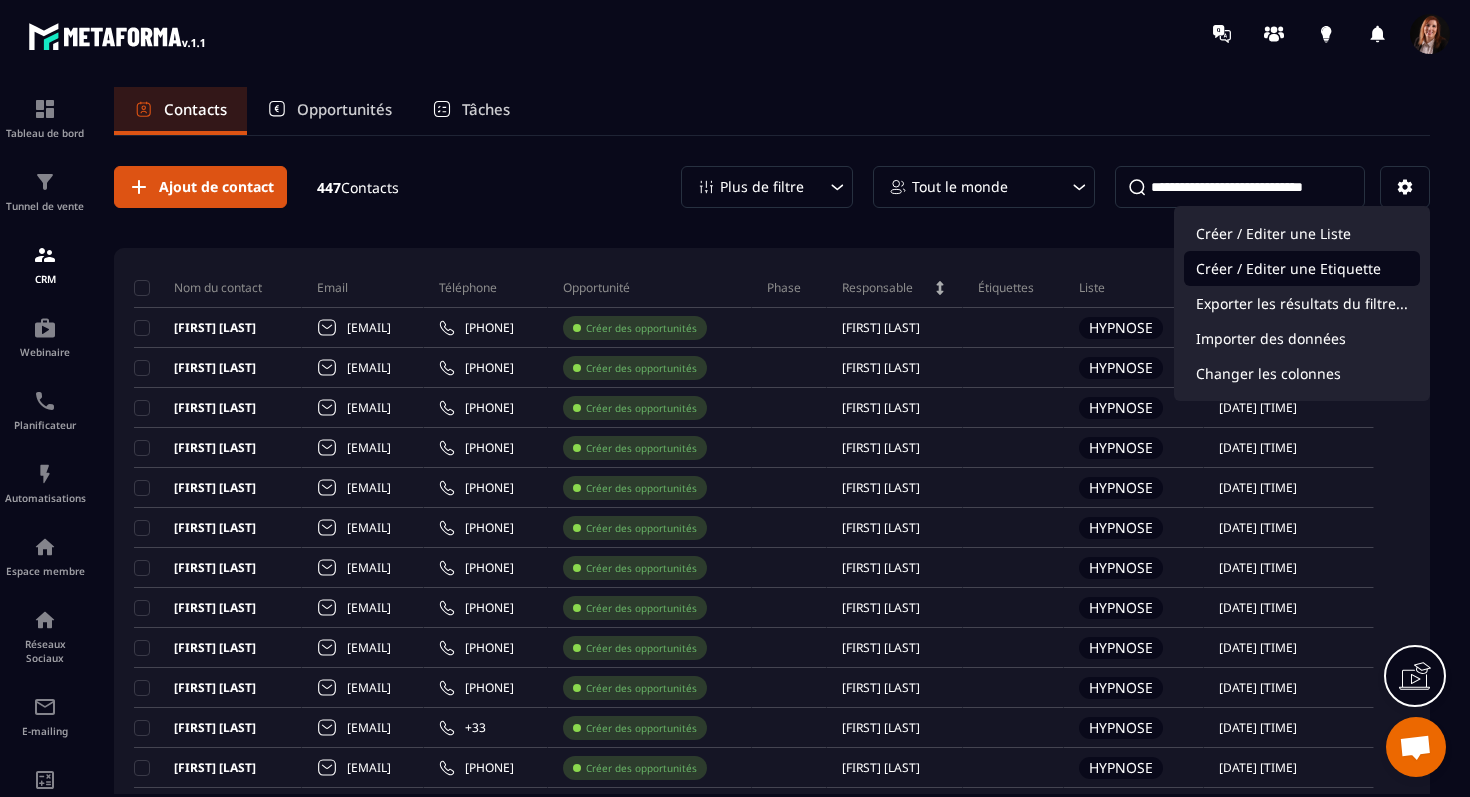 click on "Créer / Editer une Etiquette" at bounding box center (1302, 268) 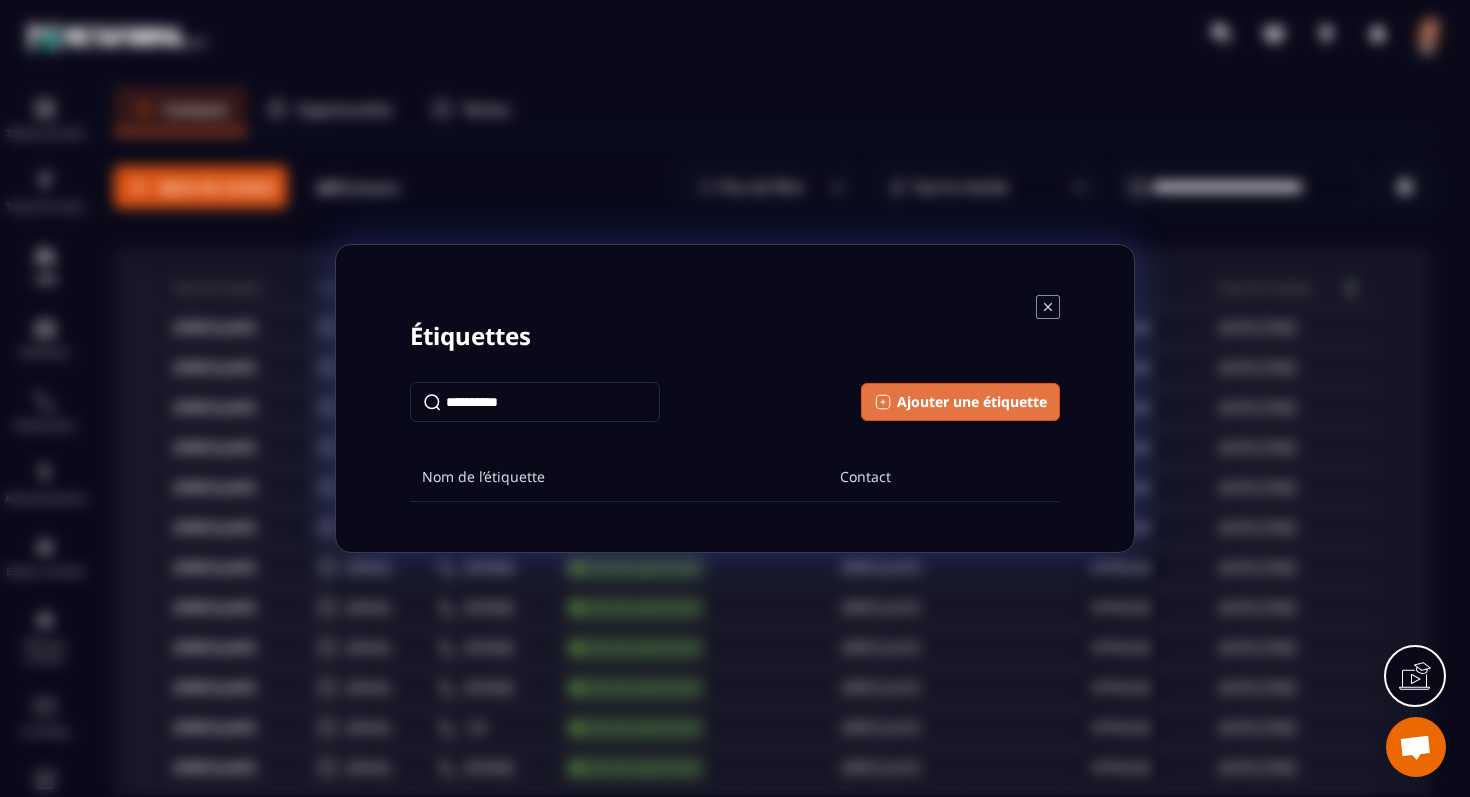 click on "Ajouter une étiquette" at bounding box center (972, 402) 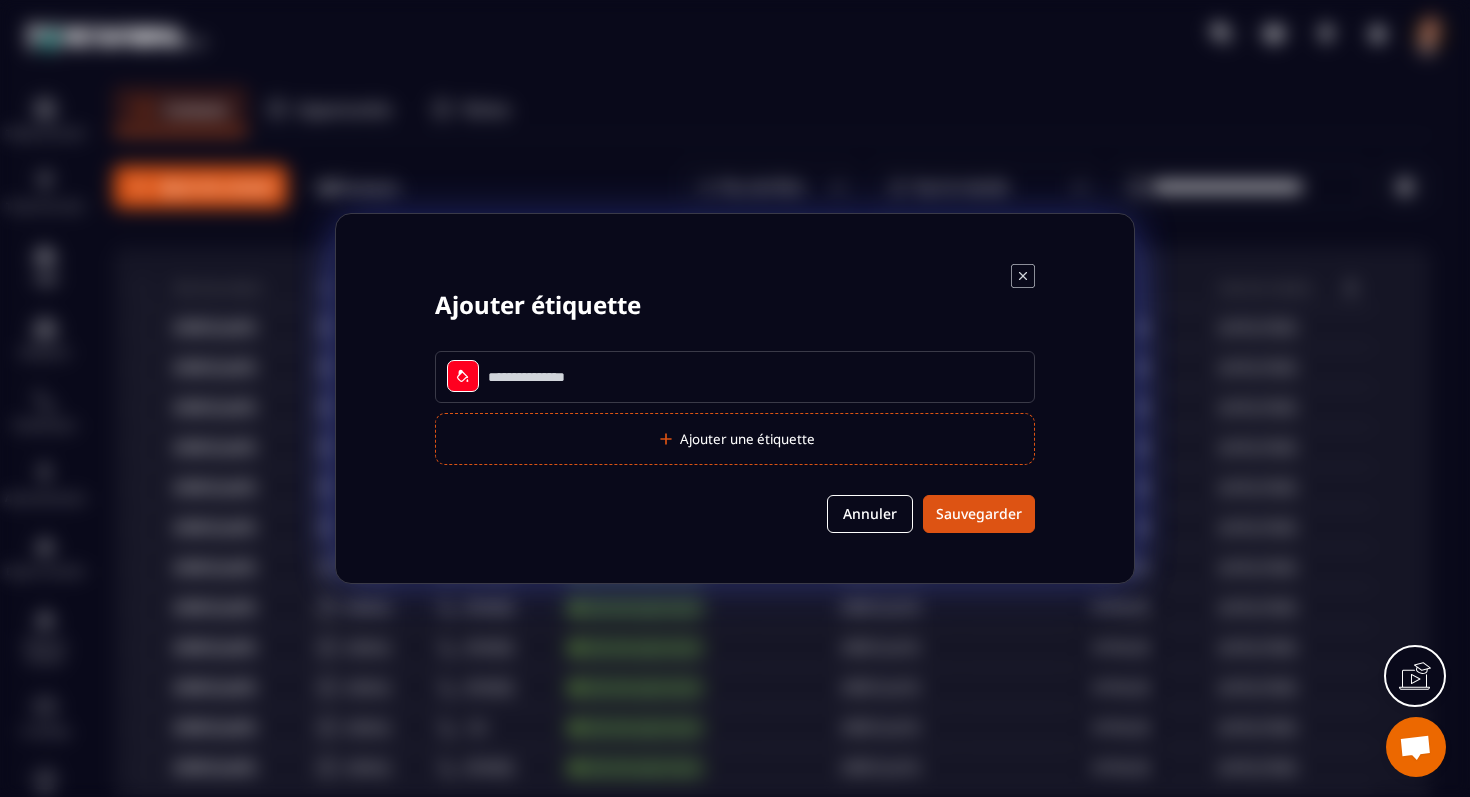 click 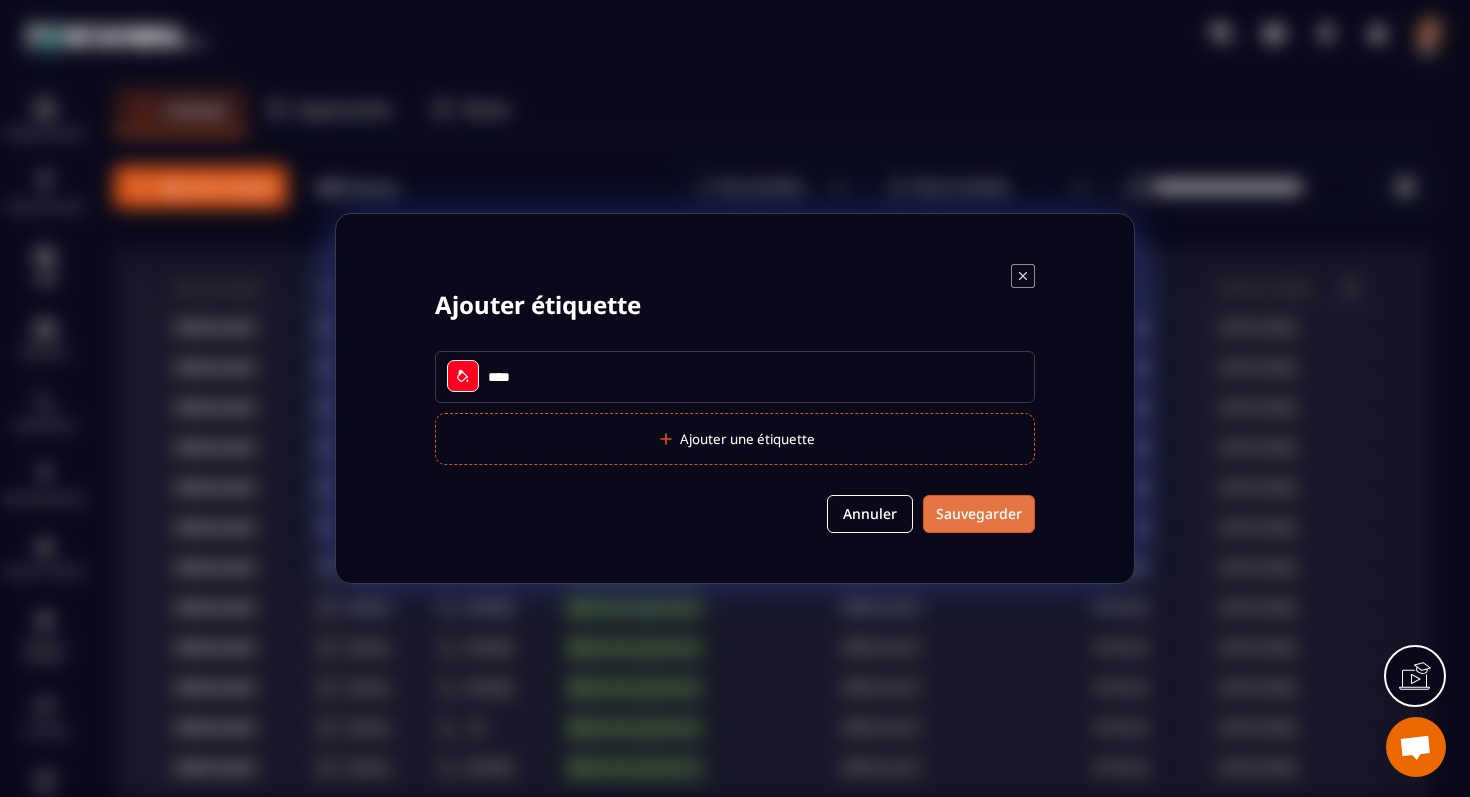 type on "****" 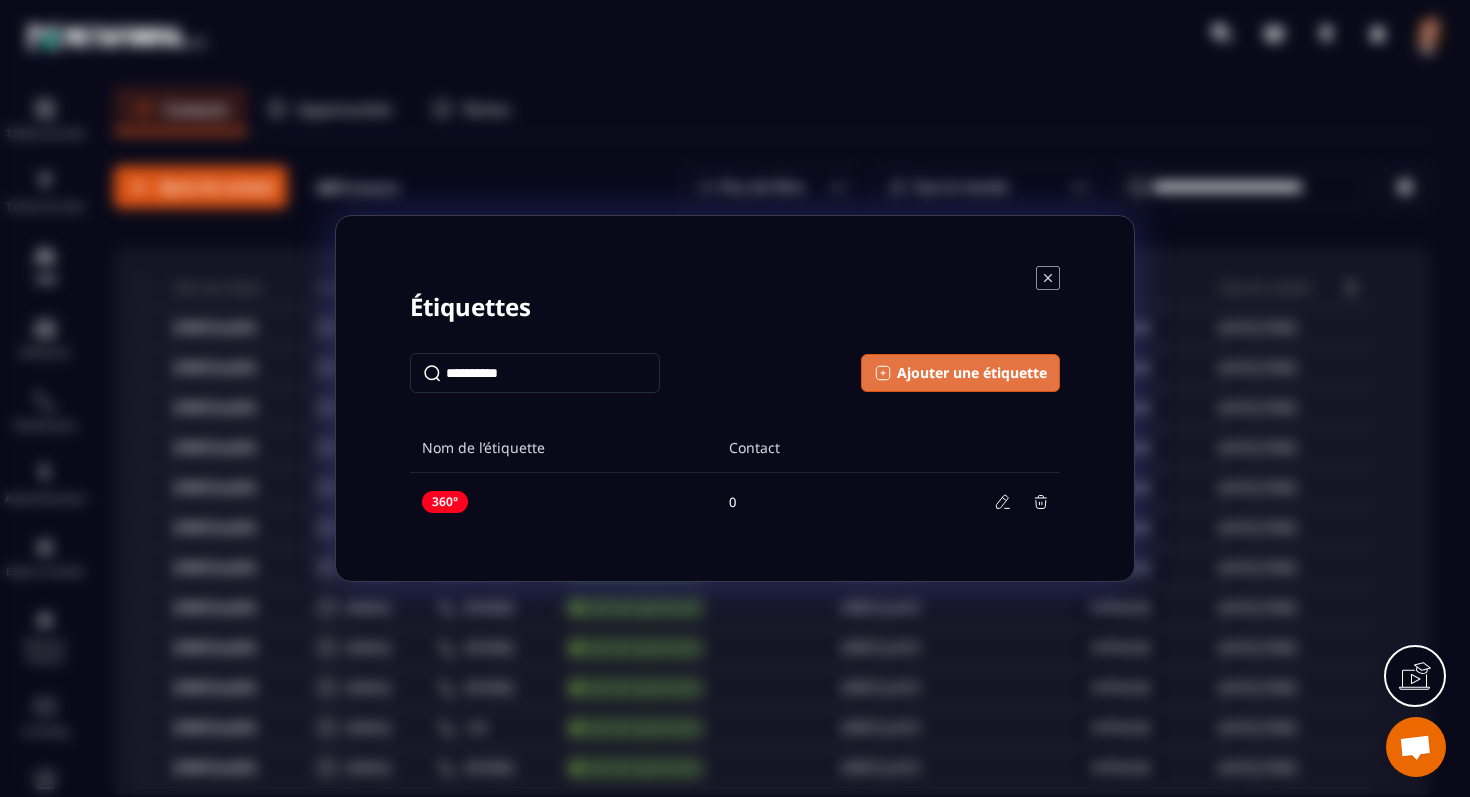 click on "Ajouter une étiquette" at bounding box center (972, 373) 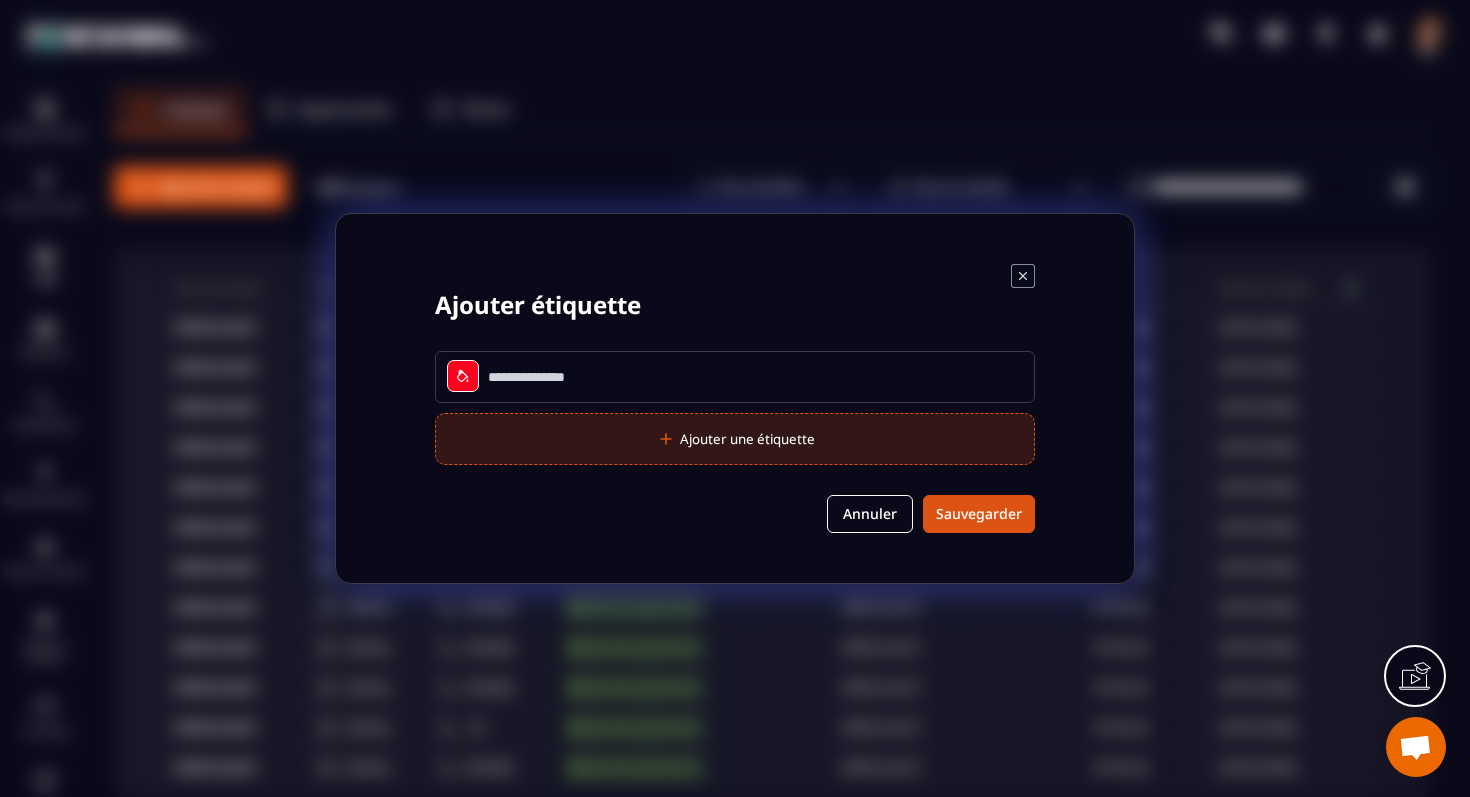 click on "Ajouter une étiquette" 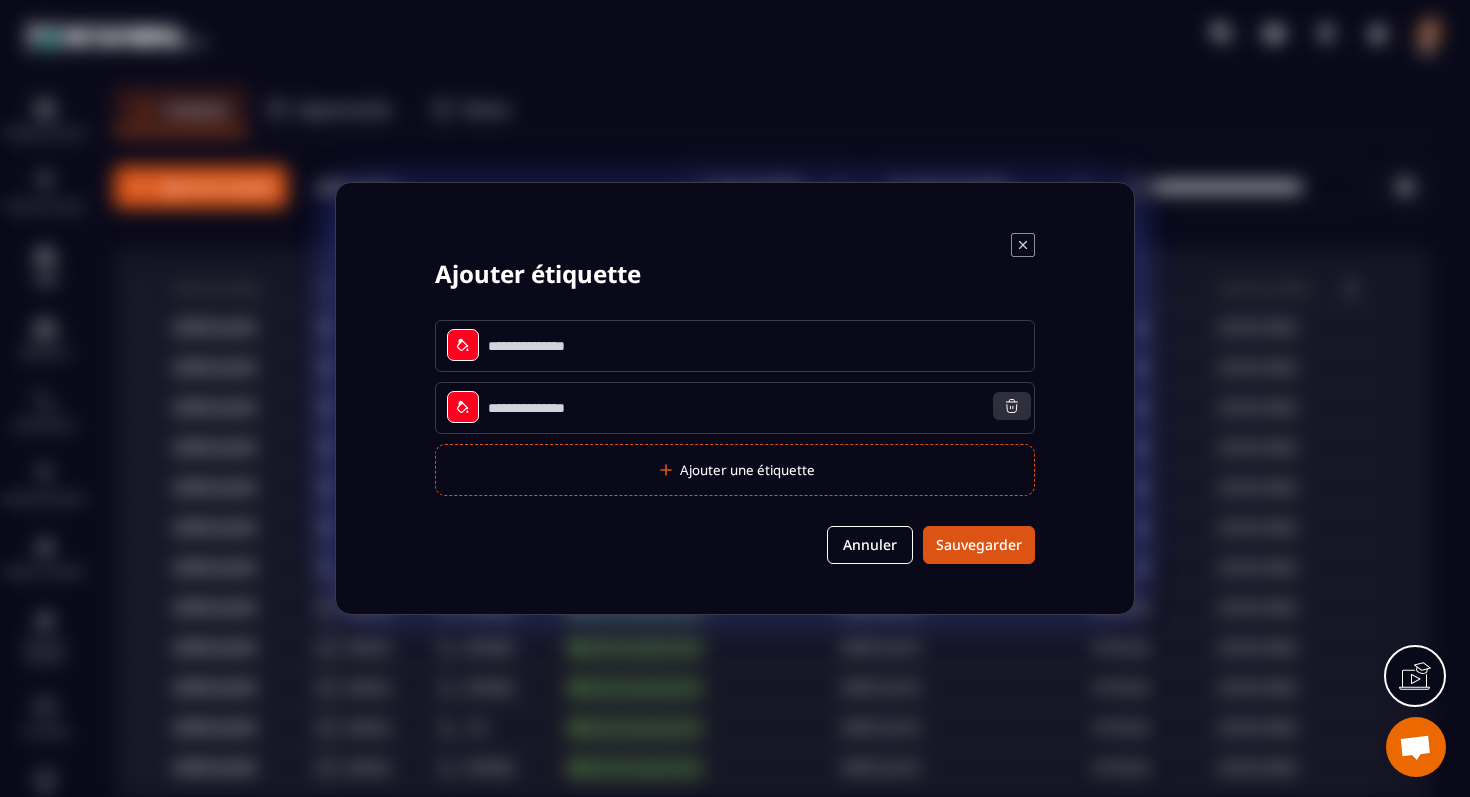 click 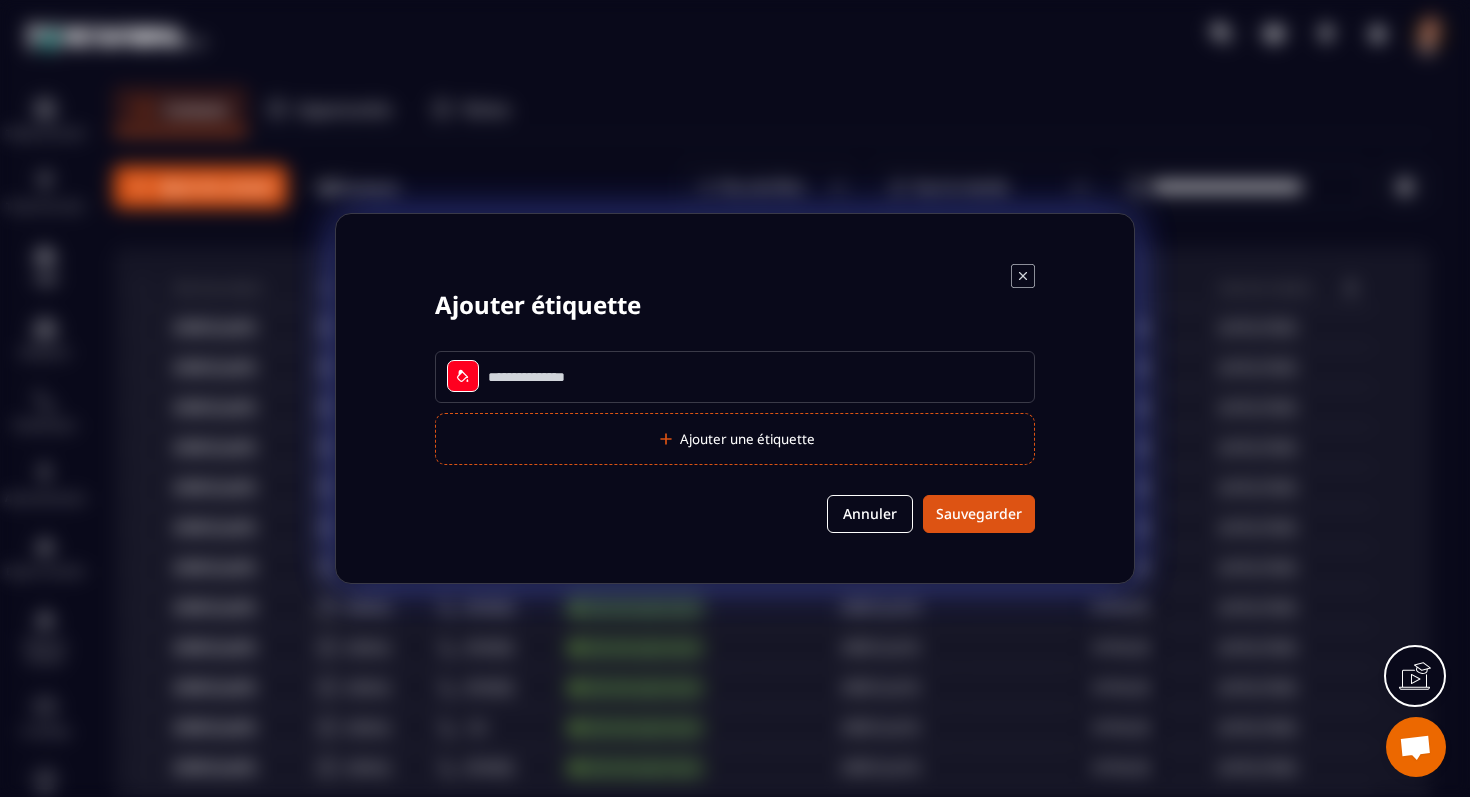click 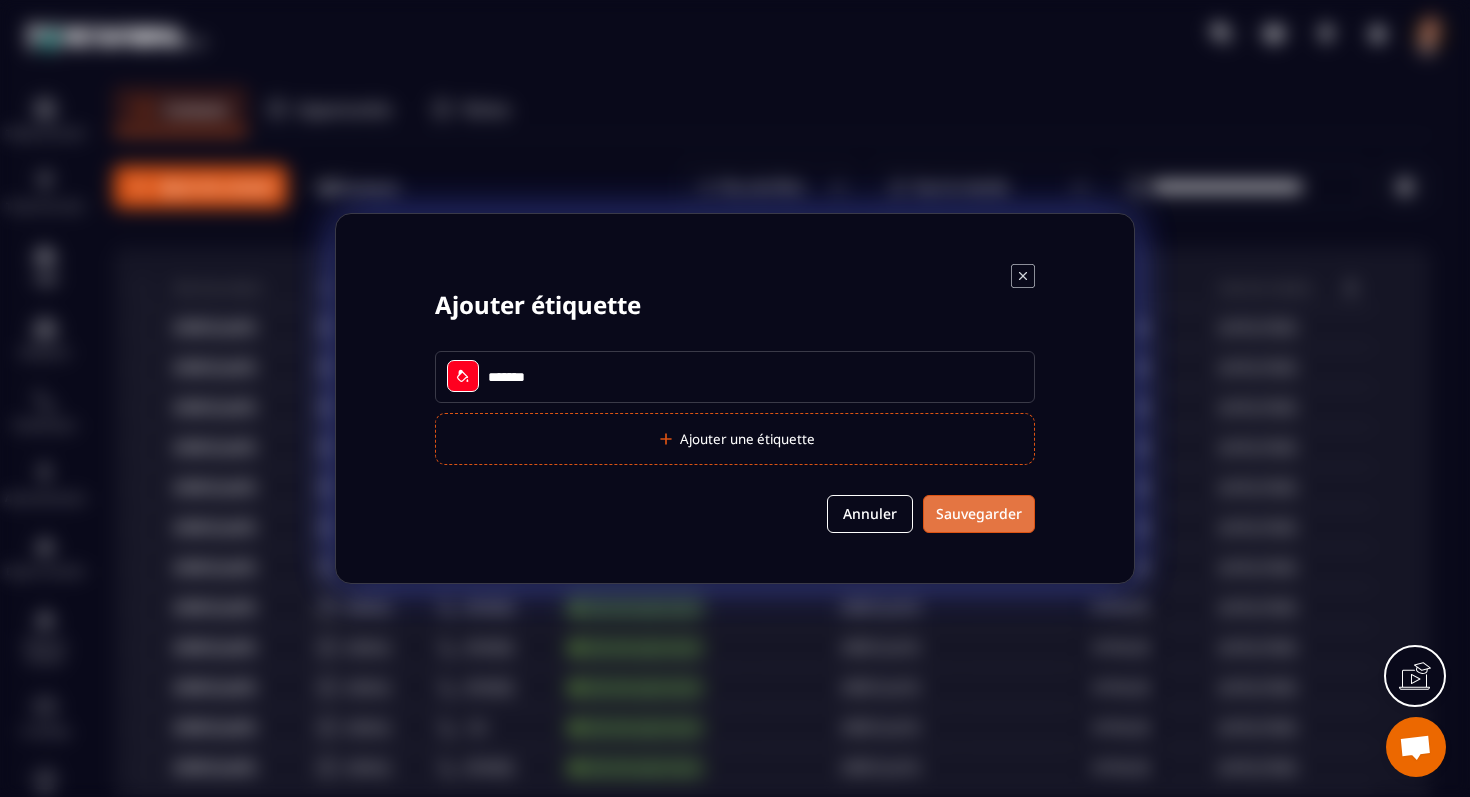 type on "*******" 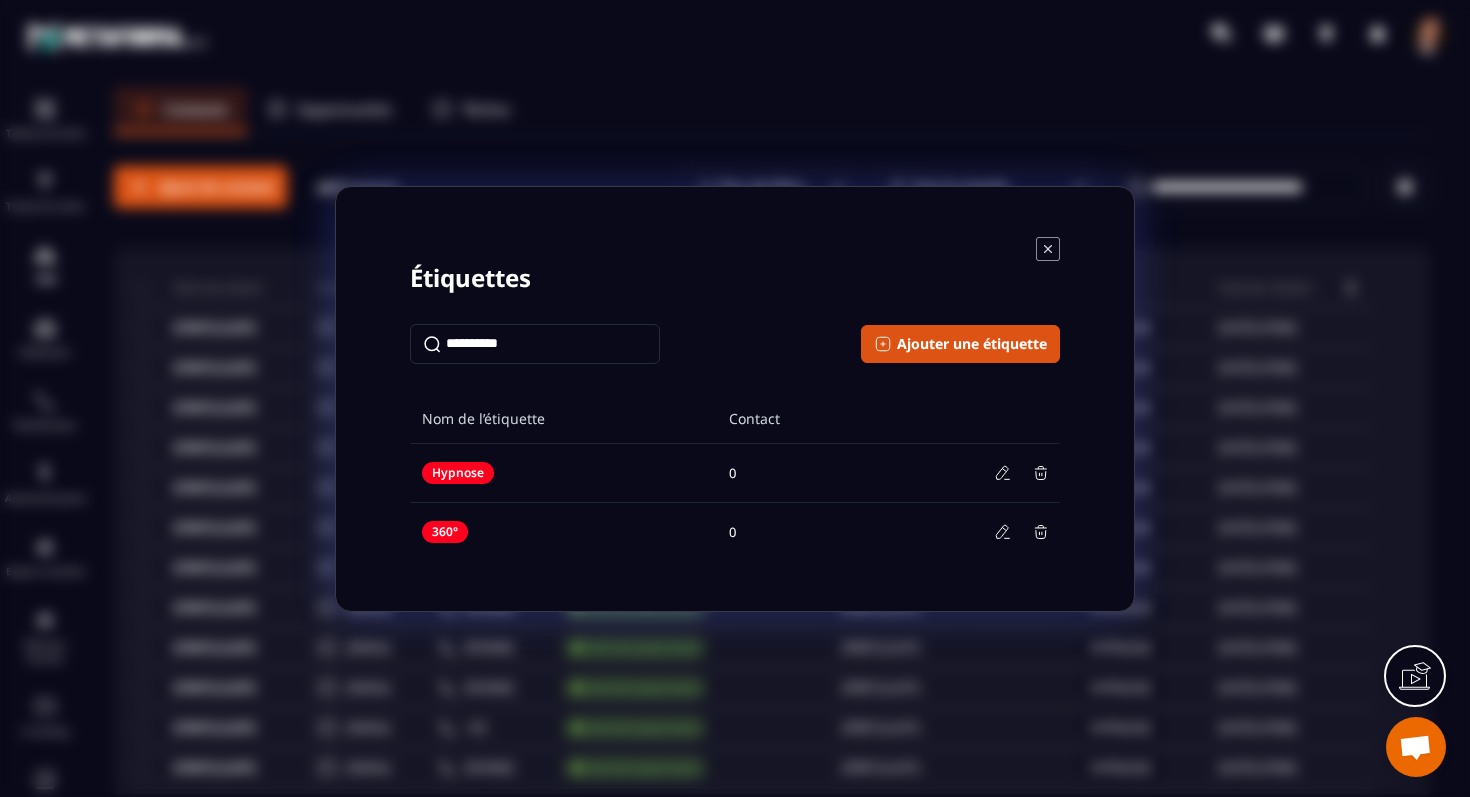 click 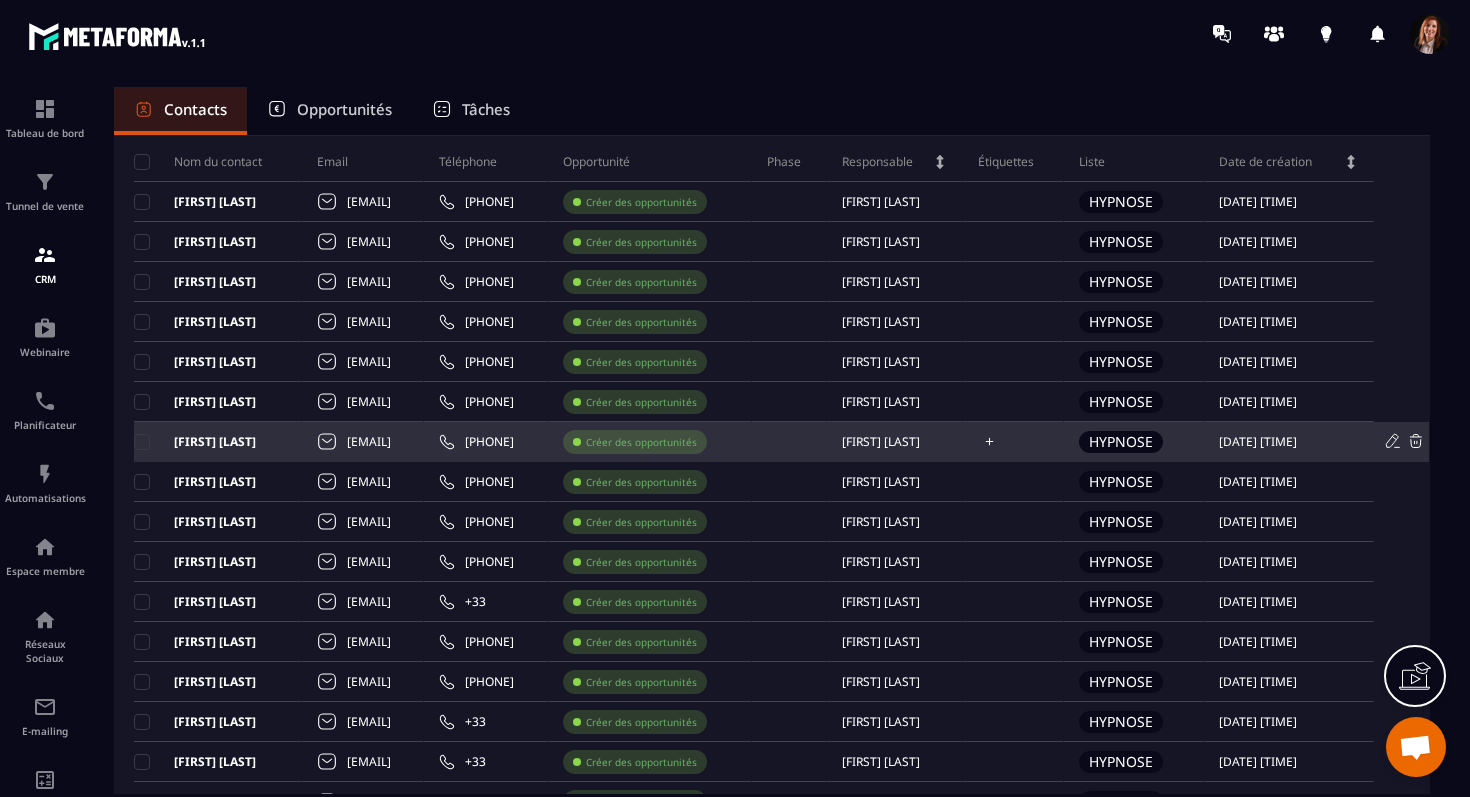 scroll, scrollTop: 0, scrollLeft: 0, axis: both 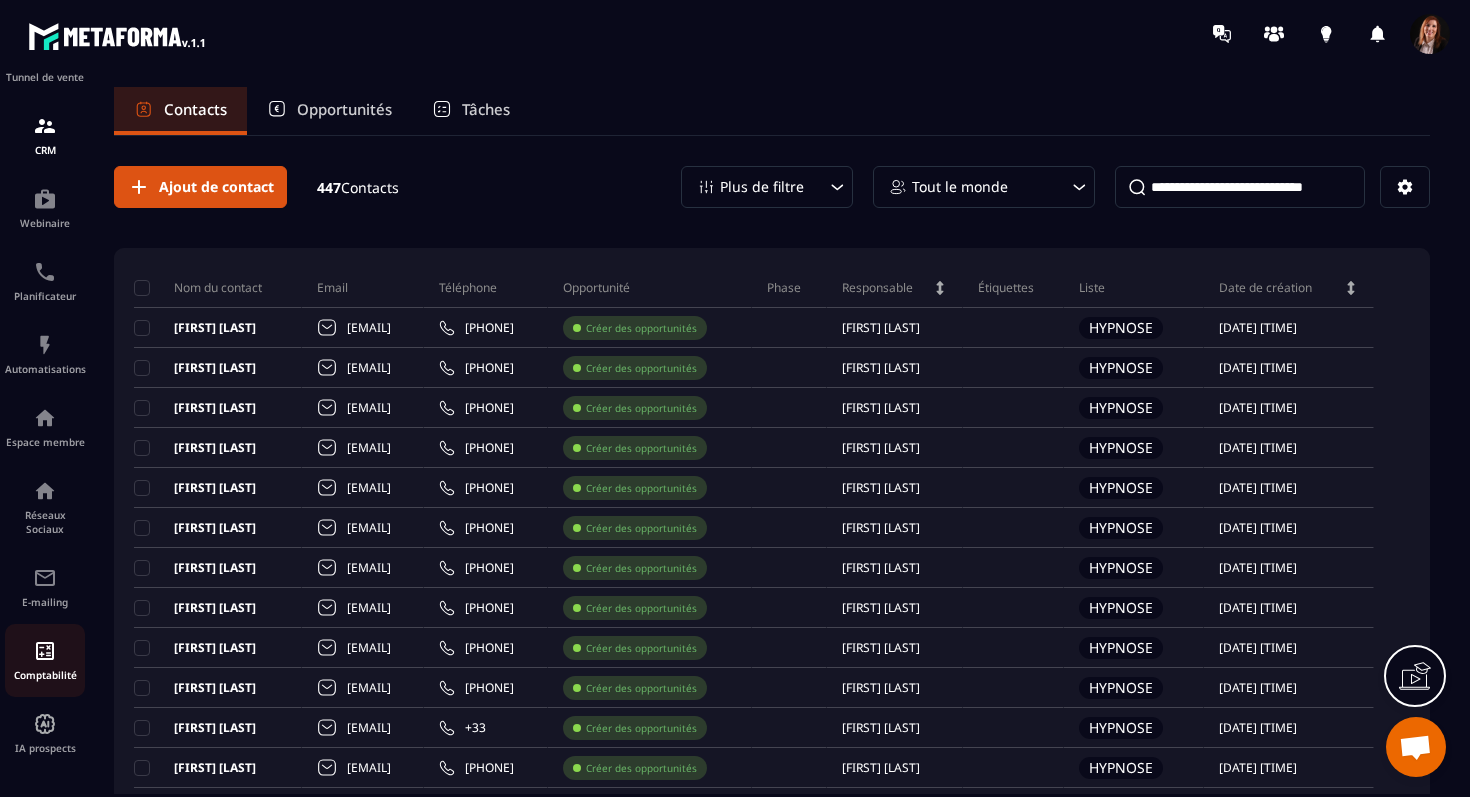 click at bounding box center (45, 651) 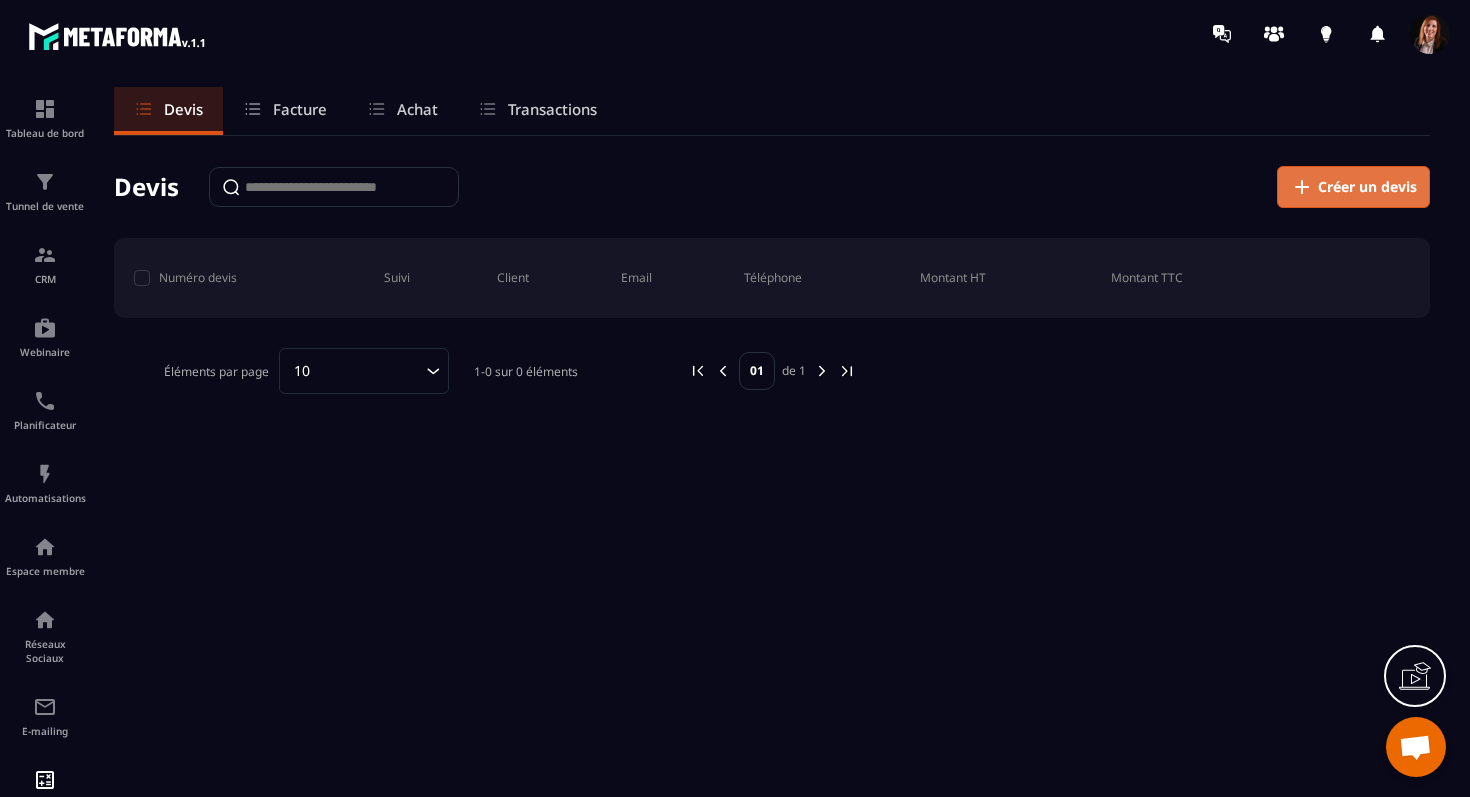 click on "Créer un devis" at bounding box center (1367, 187) 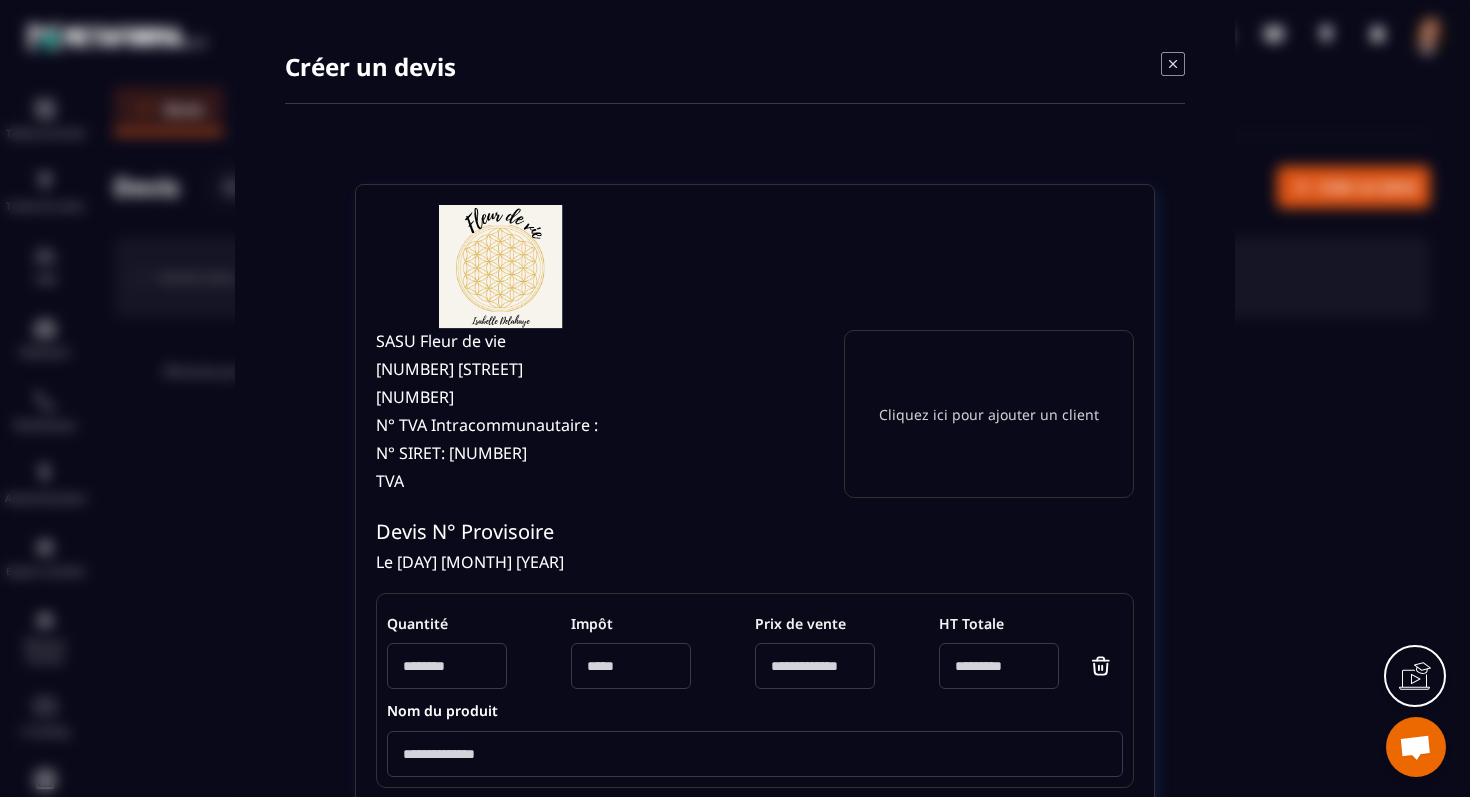 click on "Cliquez ici pour ajouter un client" at bounding box center [989, 414] 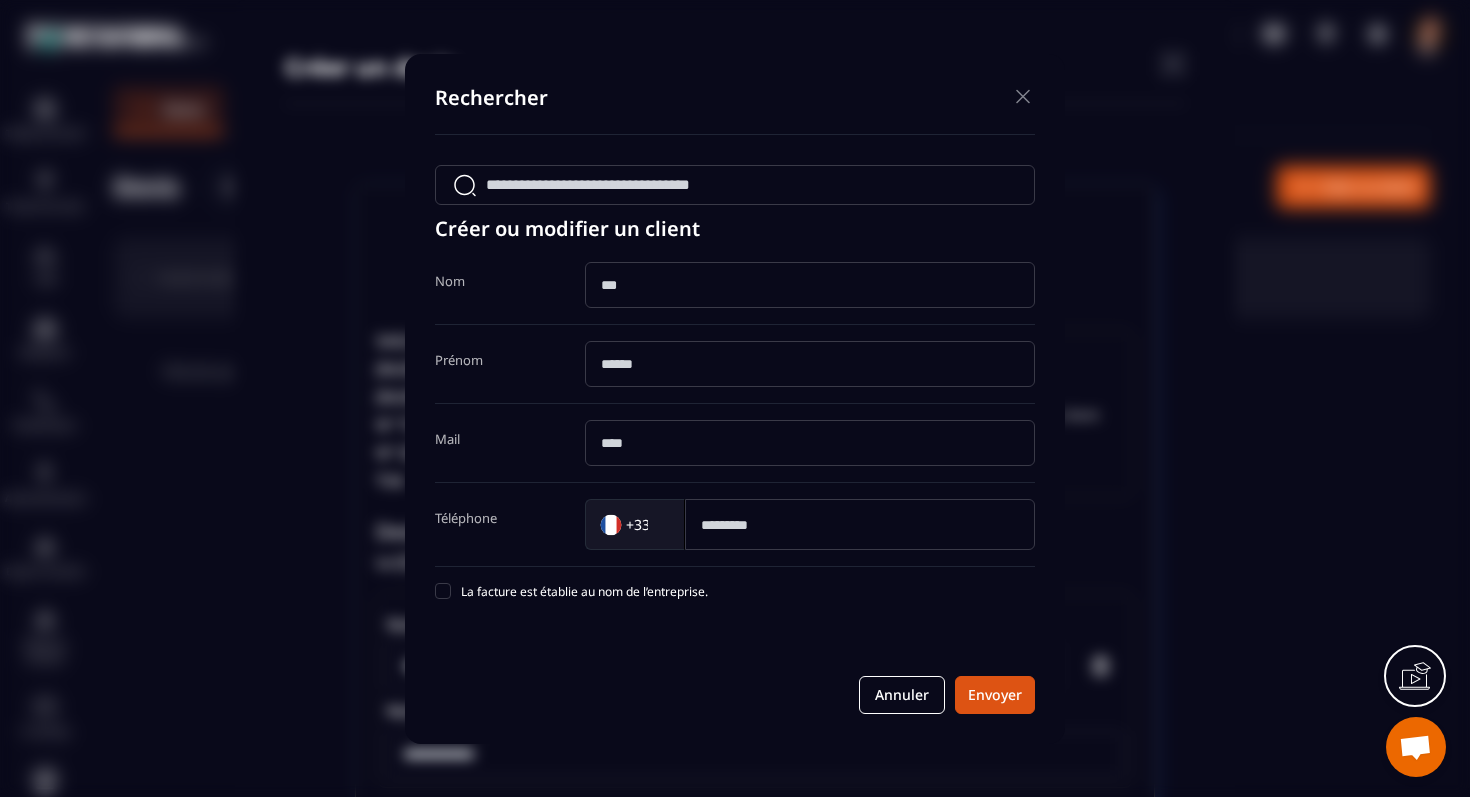 click at bounding box center [1023, 96] 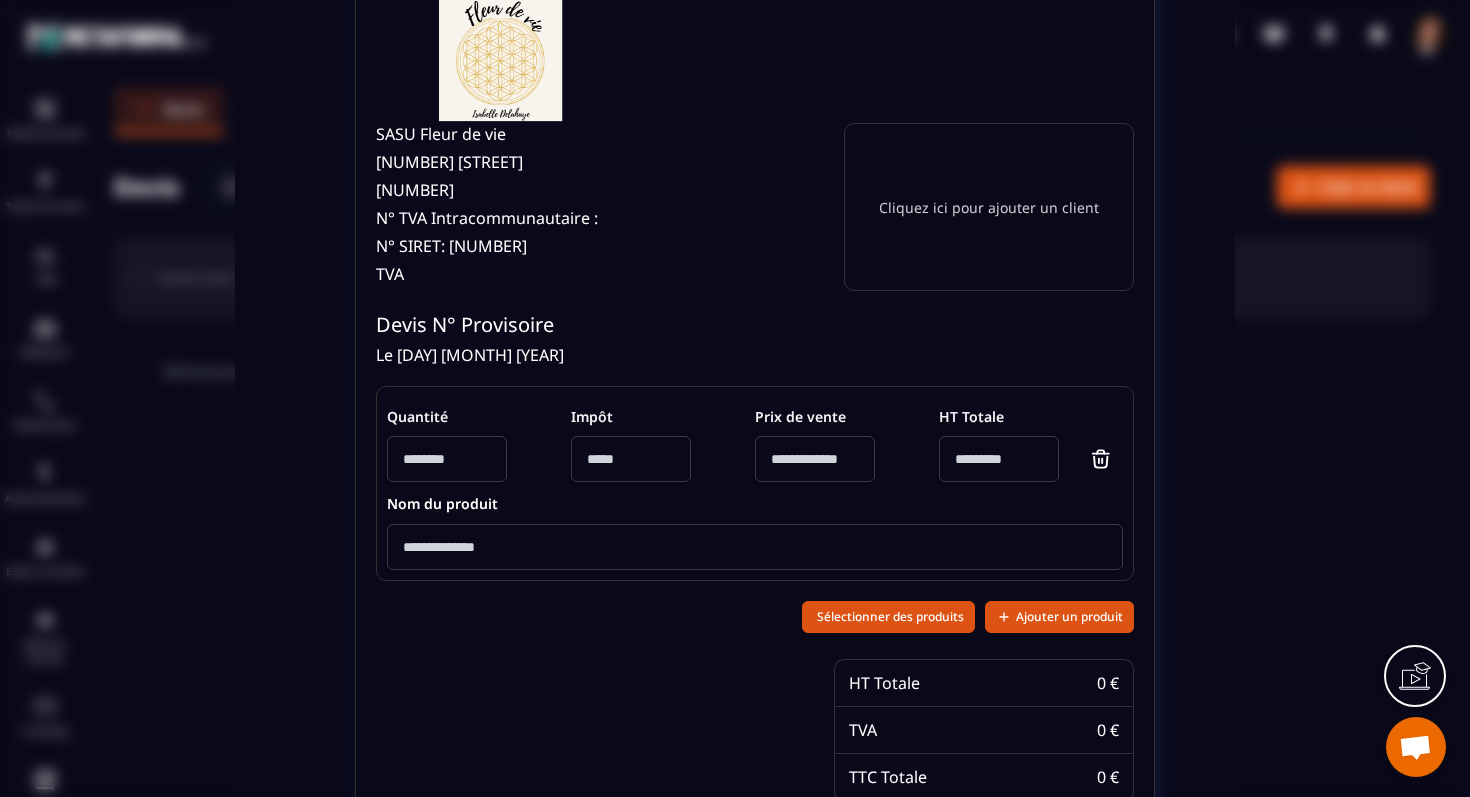 scroll, scrollTop: 0, scrollLeft: 0, axis: both 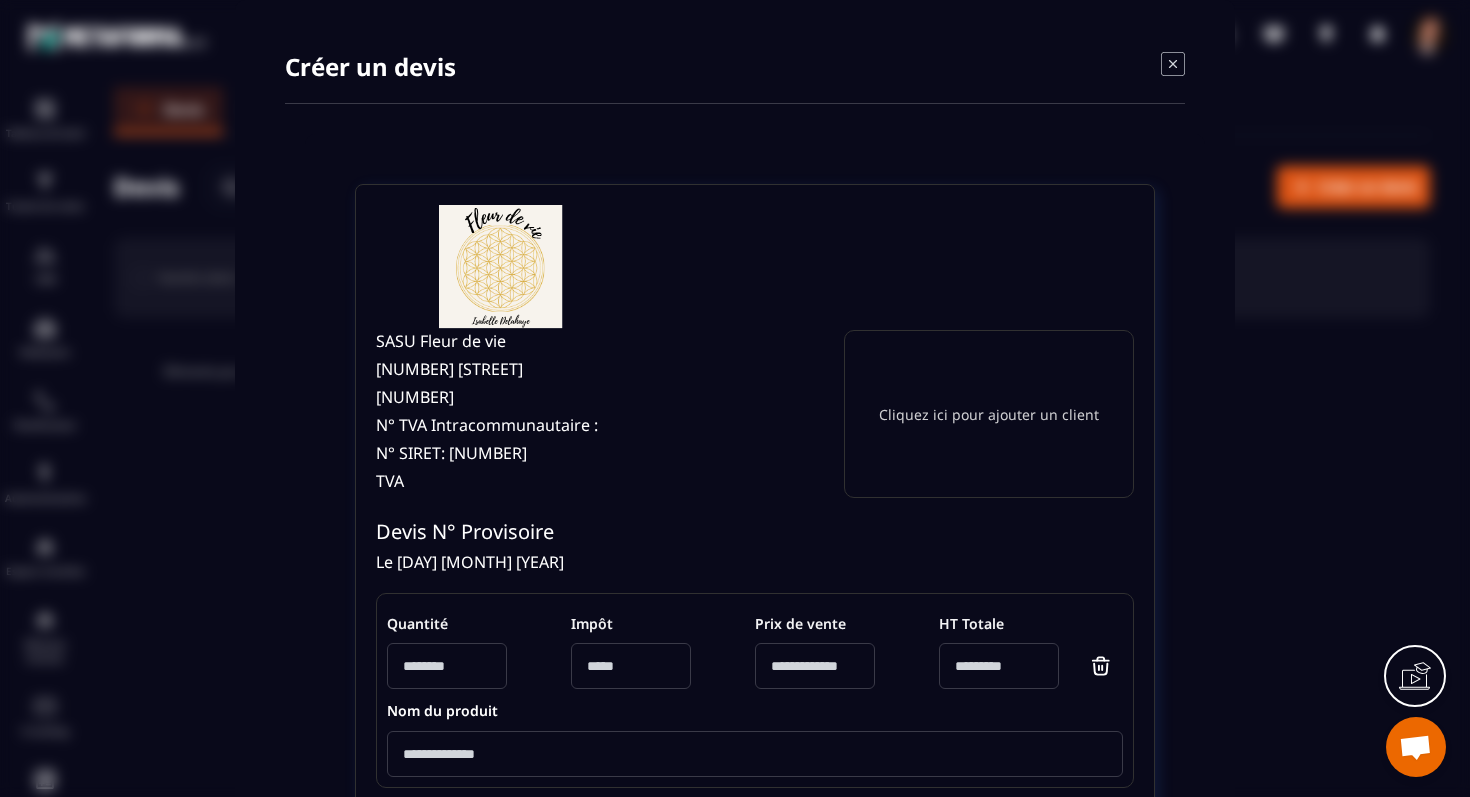 click at bounding box center (631, 666) 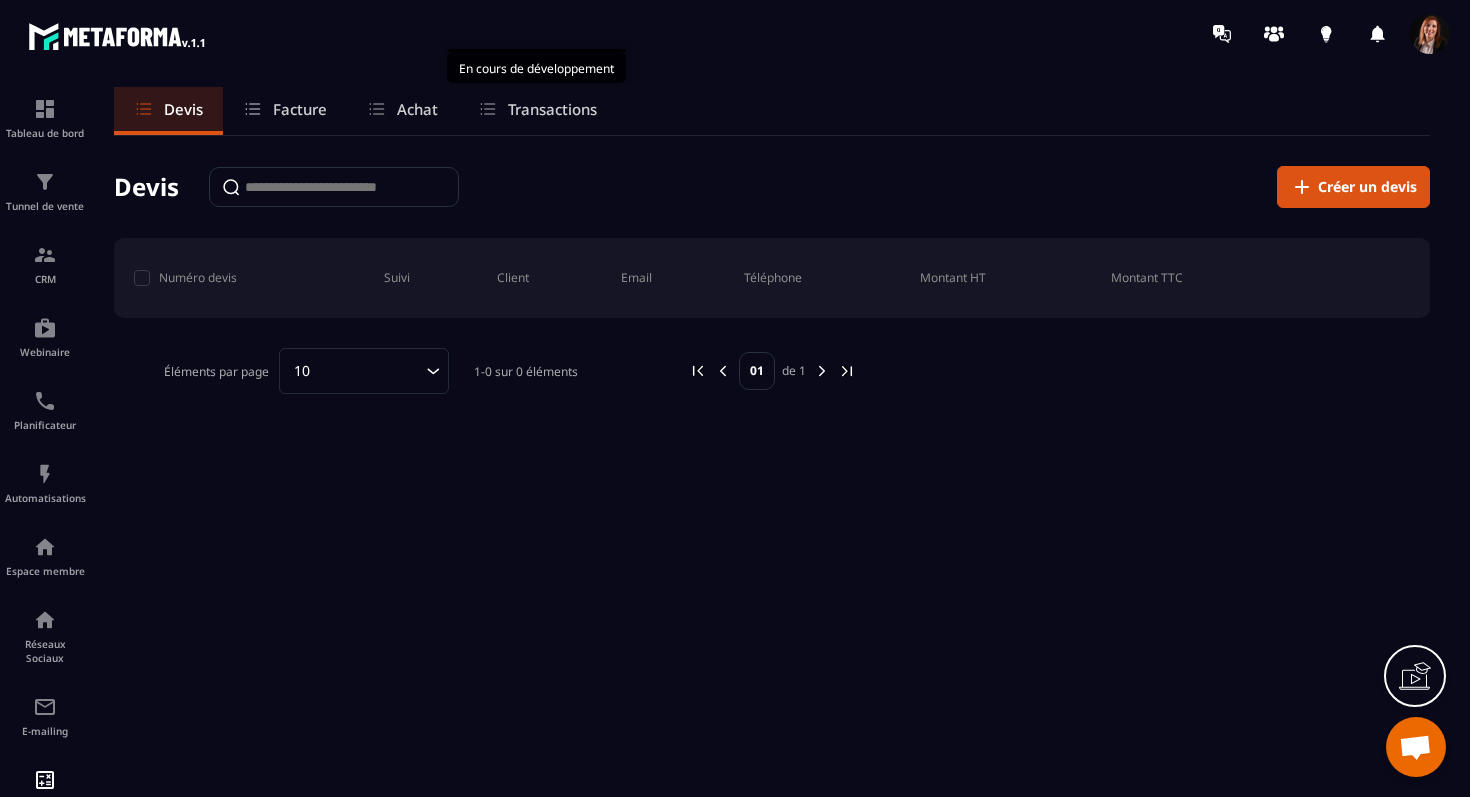 click on "Transactions" at bounding box center (552, 109) 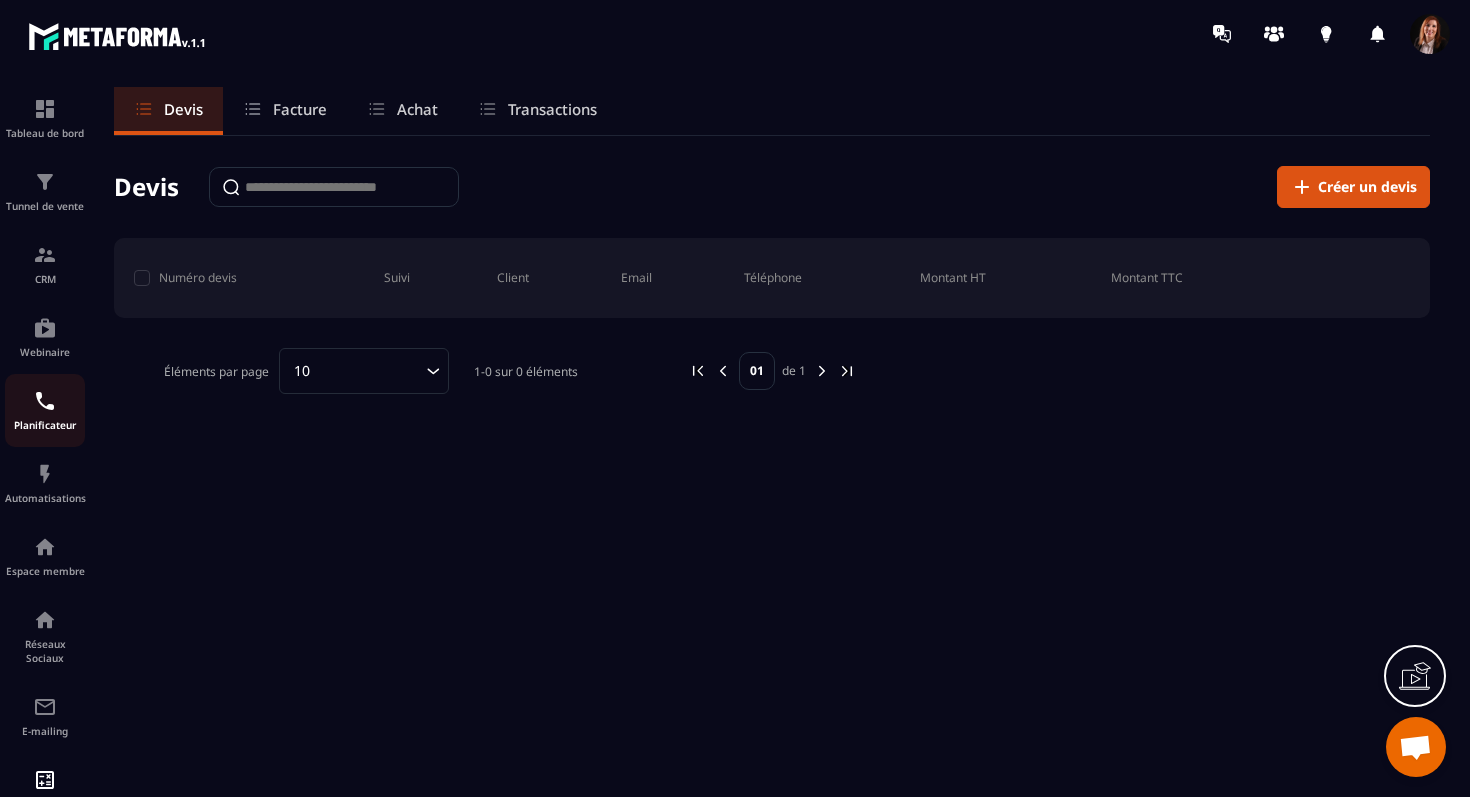 click at bounding box center [45, 401] 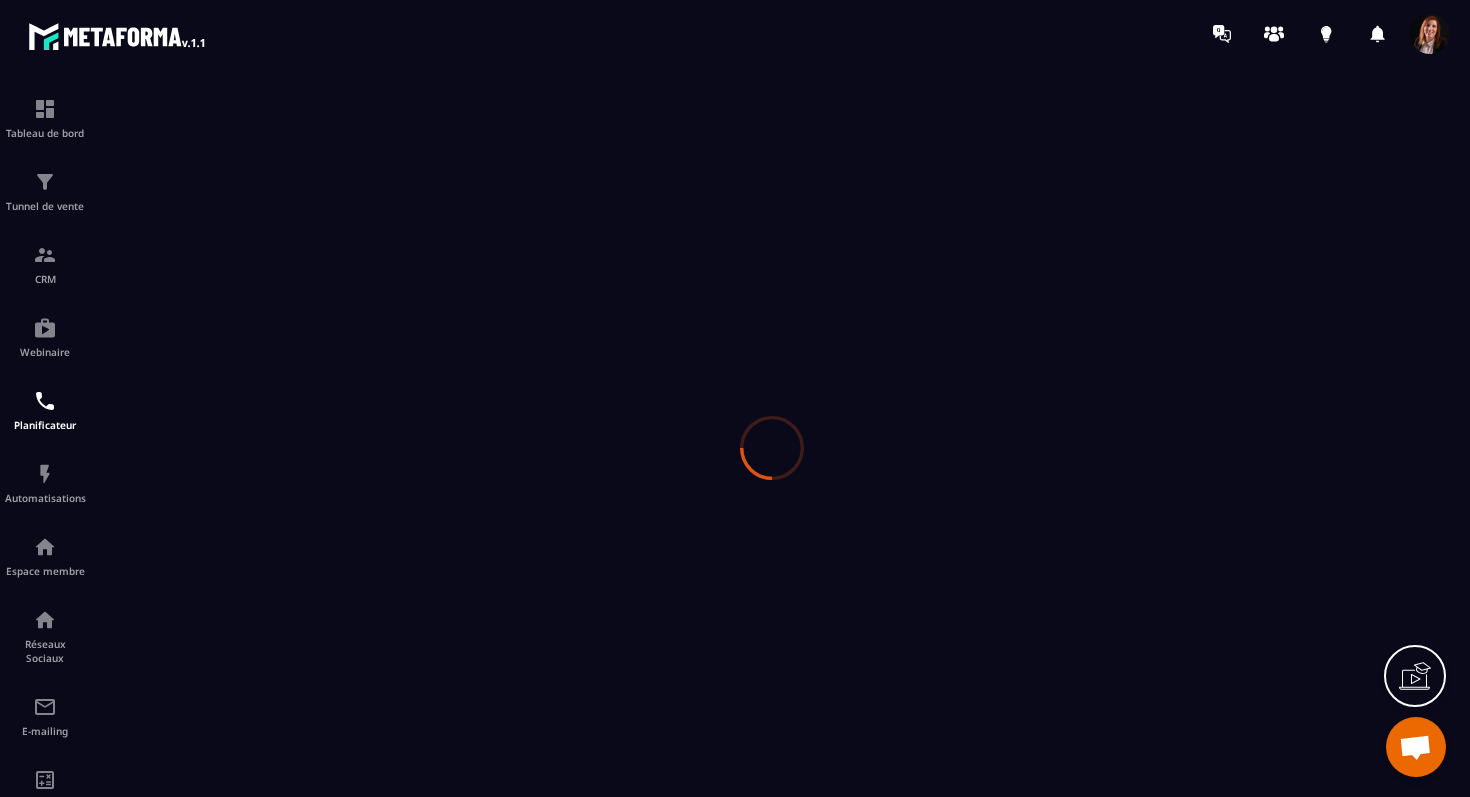 scroll, scrollTop: 0, scrollLeft: 0, axis: both 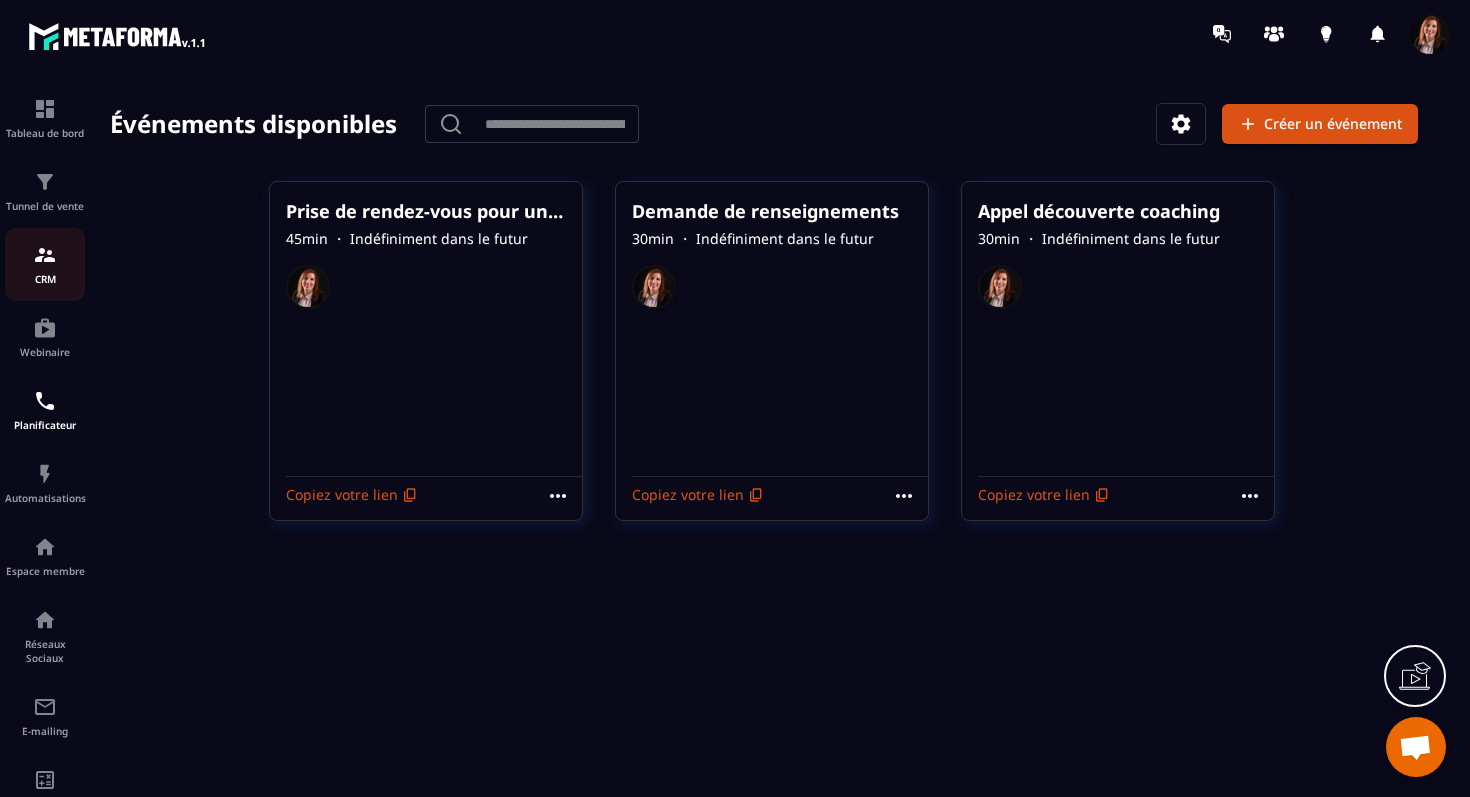 click at bounding box center (45, 255) 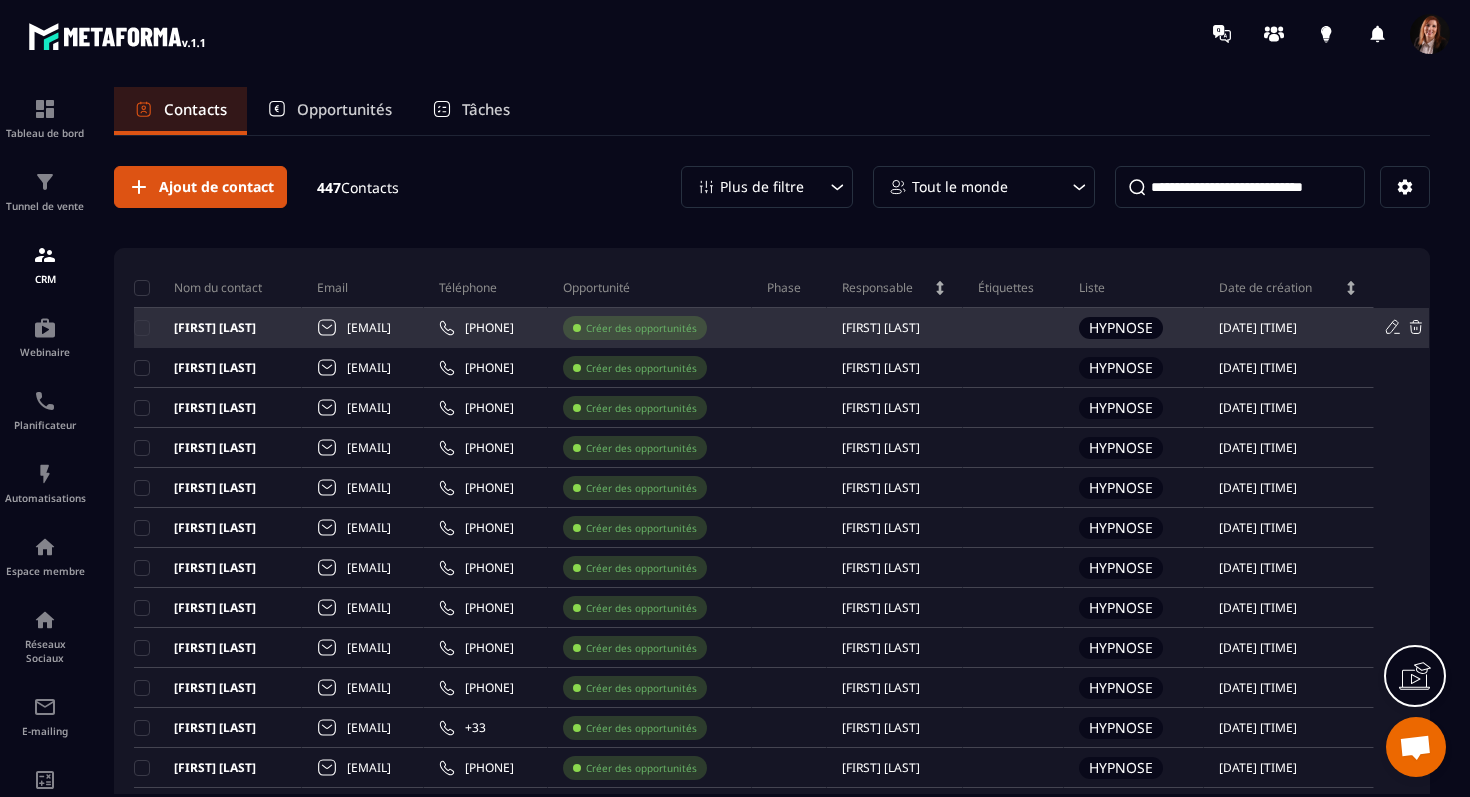 click on "[FIRST] [LAST]" at bounding box center (195, 328) 